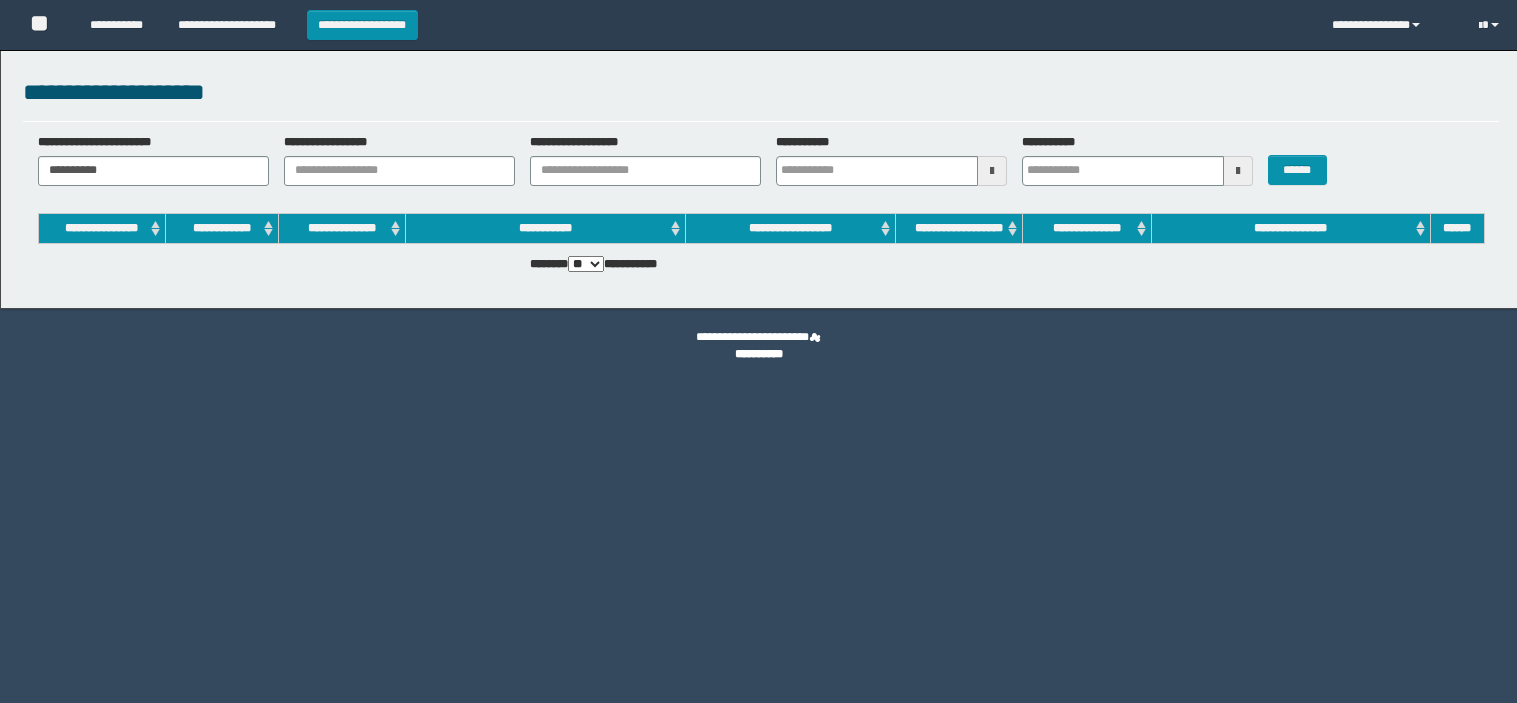 scroll, scrollTop: 0, scrollLeft: 0, axis: both 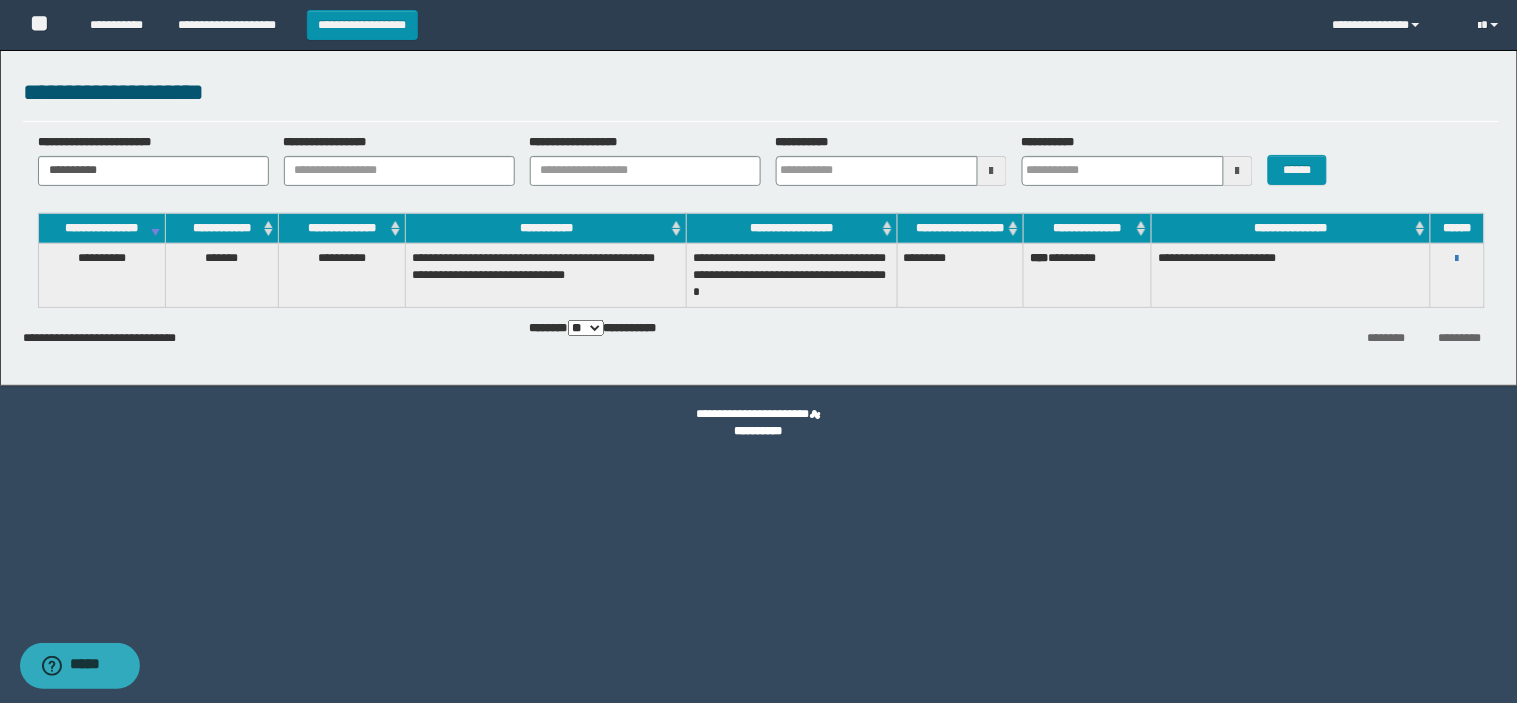 click on "**********" at bounding box center (1457, 258) 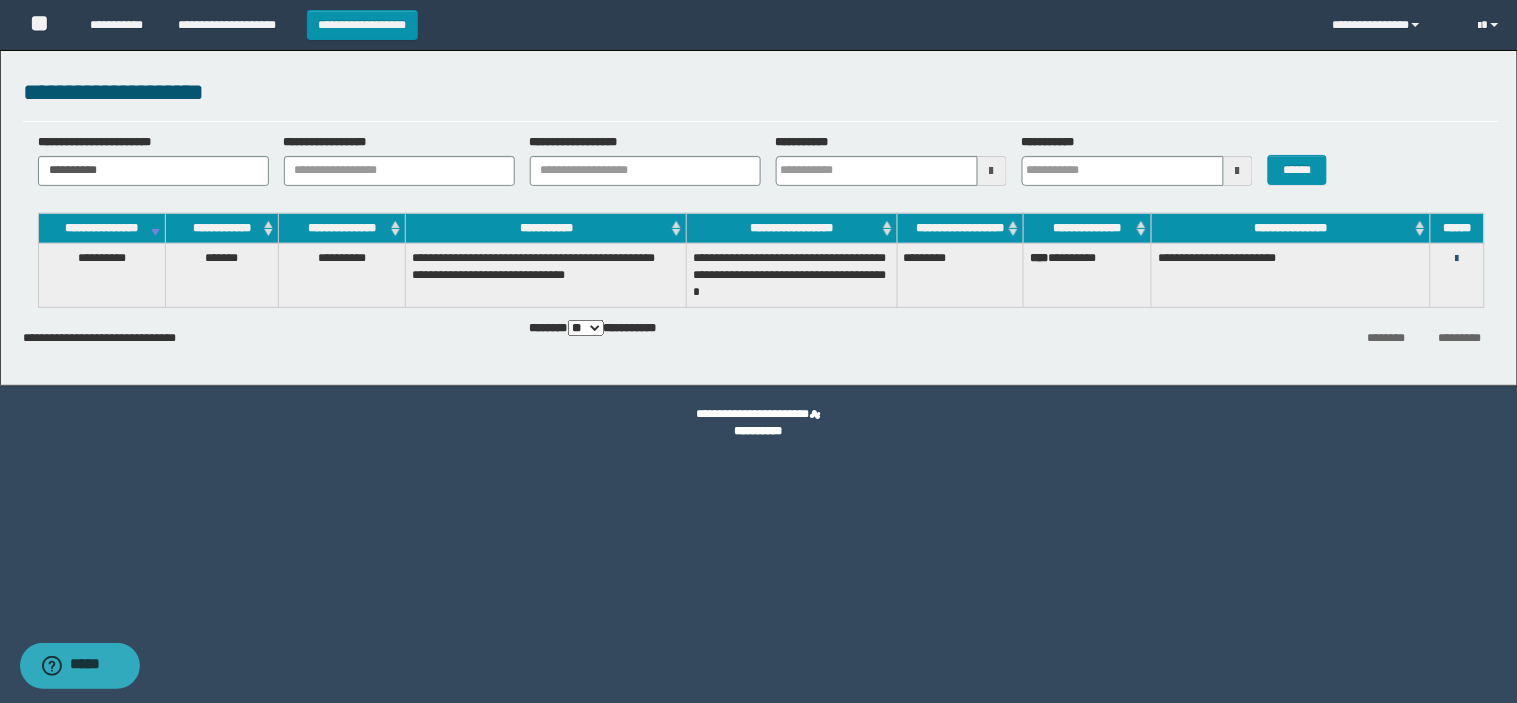 click at bounding box center [1457, 259] 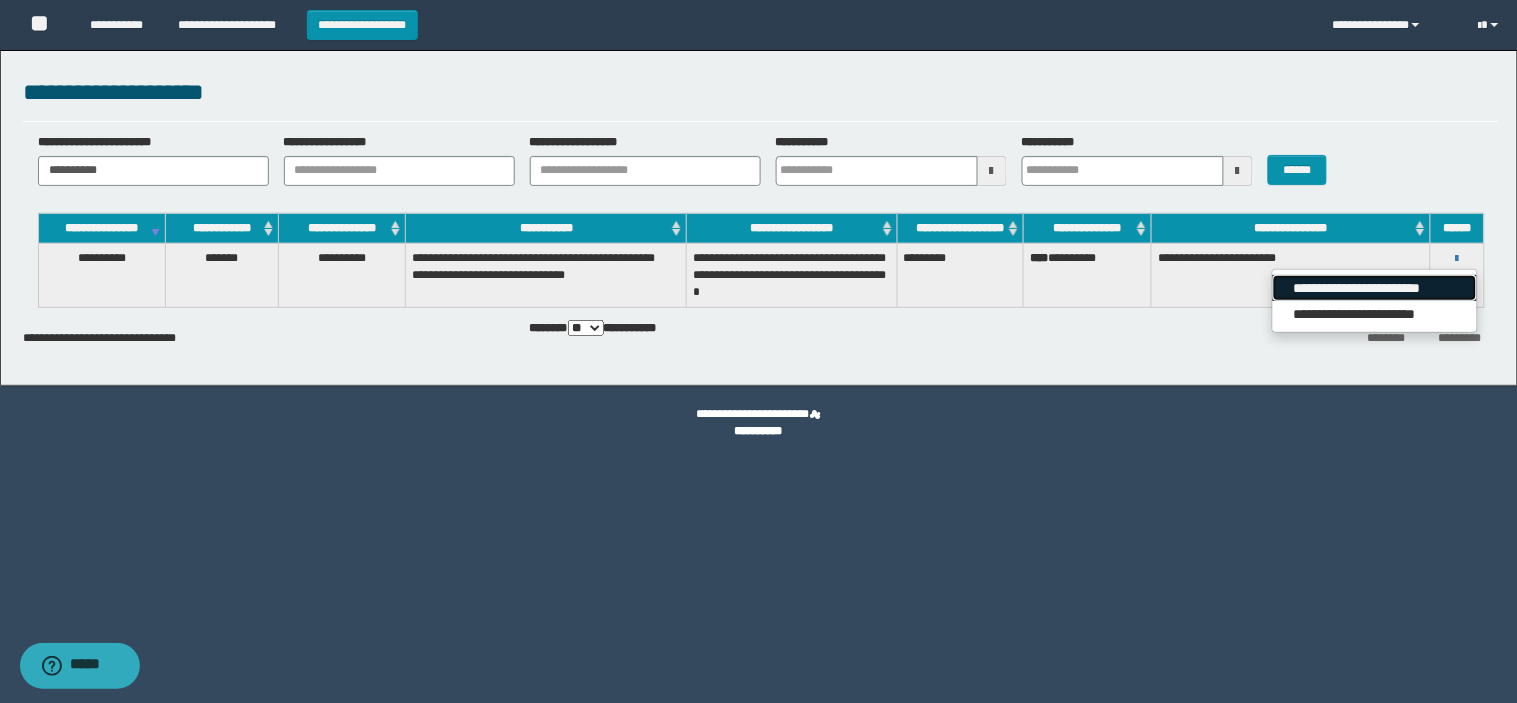 click on "**********" at bounding box center (1374, 288) 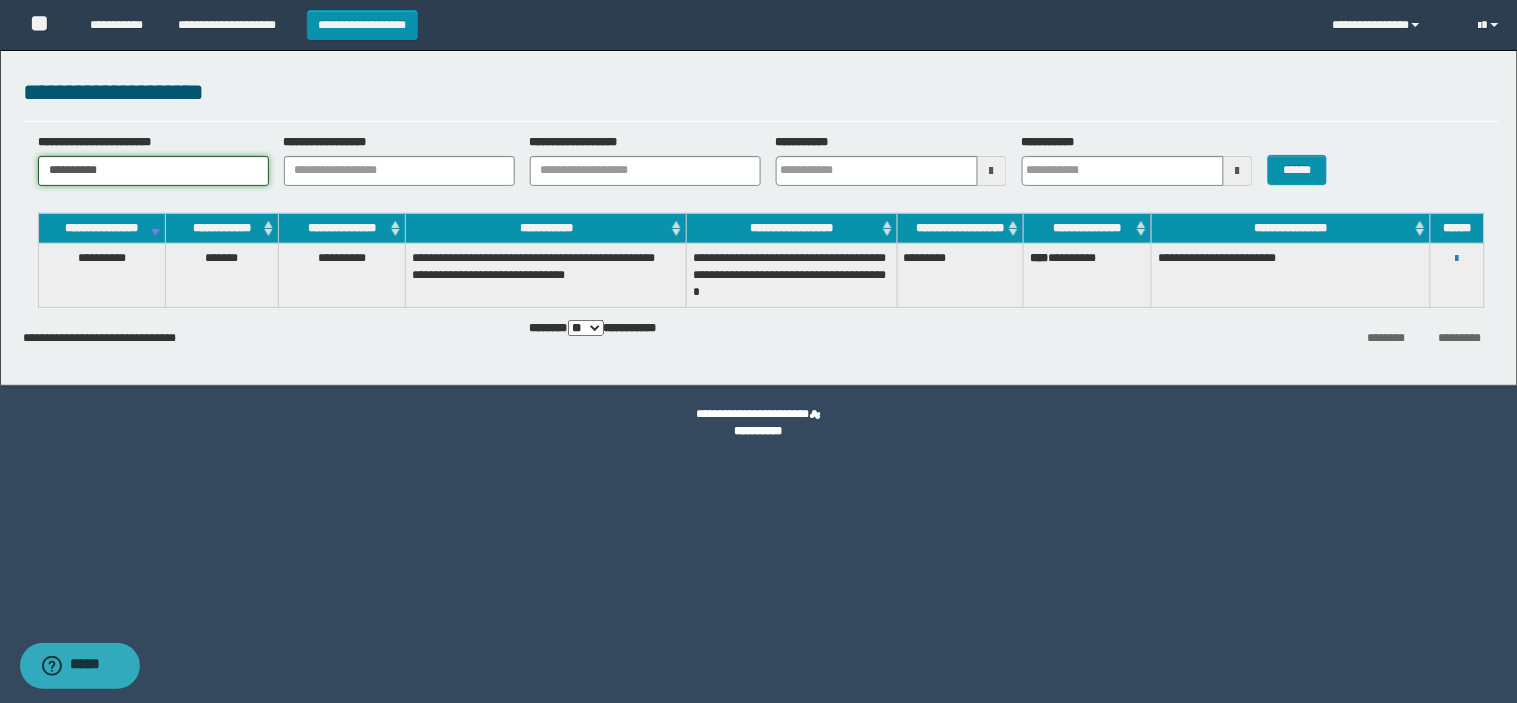 drag, startPoint x: 188, startPoint y: 171, endPoint x: 0, endPoint y: 181, distance: 188.26576 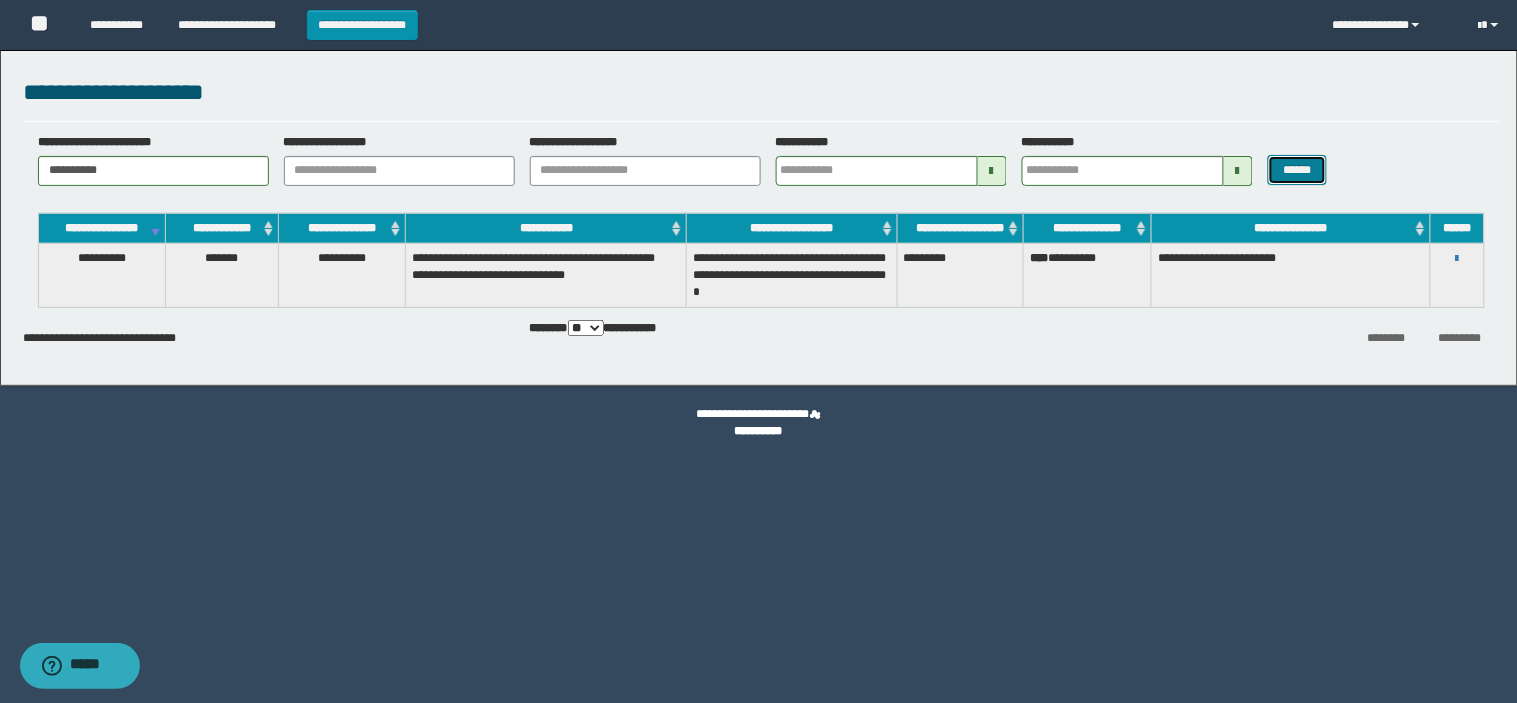 click on "******" at bounding box center (1298, 170) 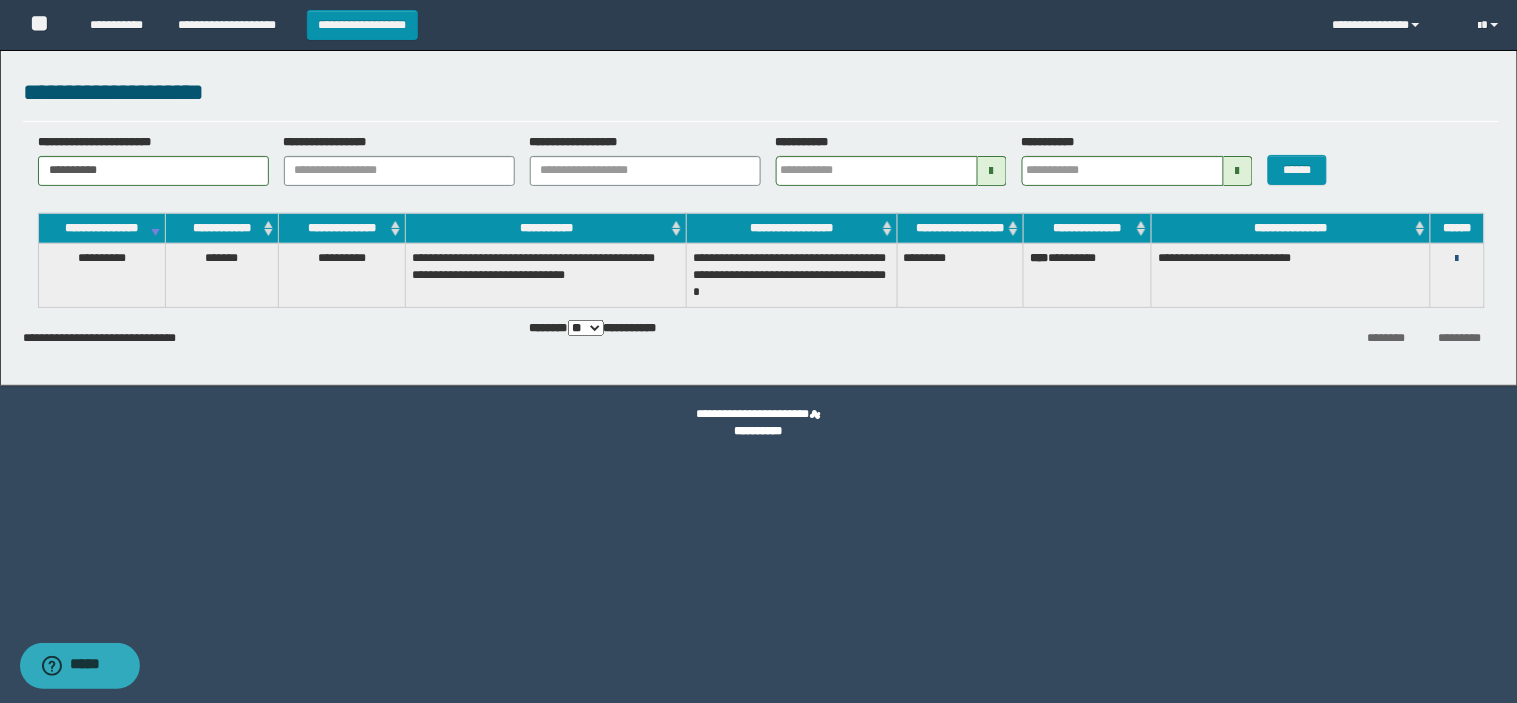 click at bounding box center (1457, 259) 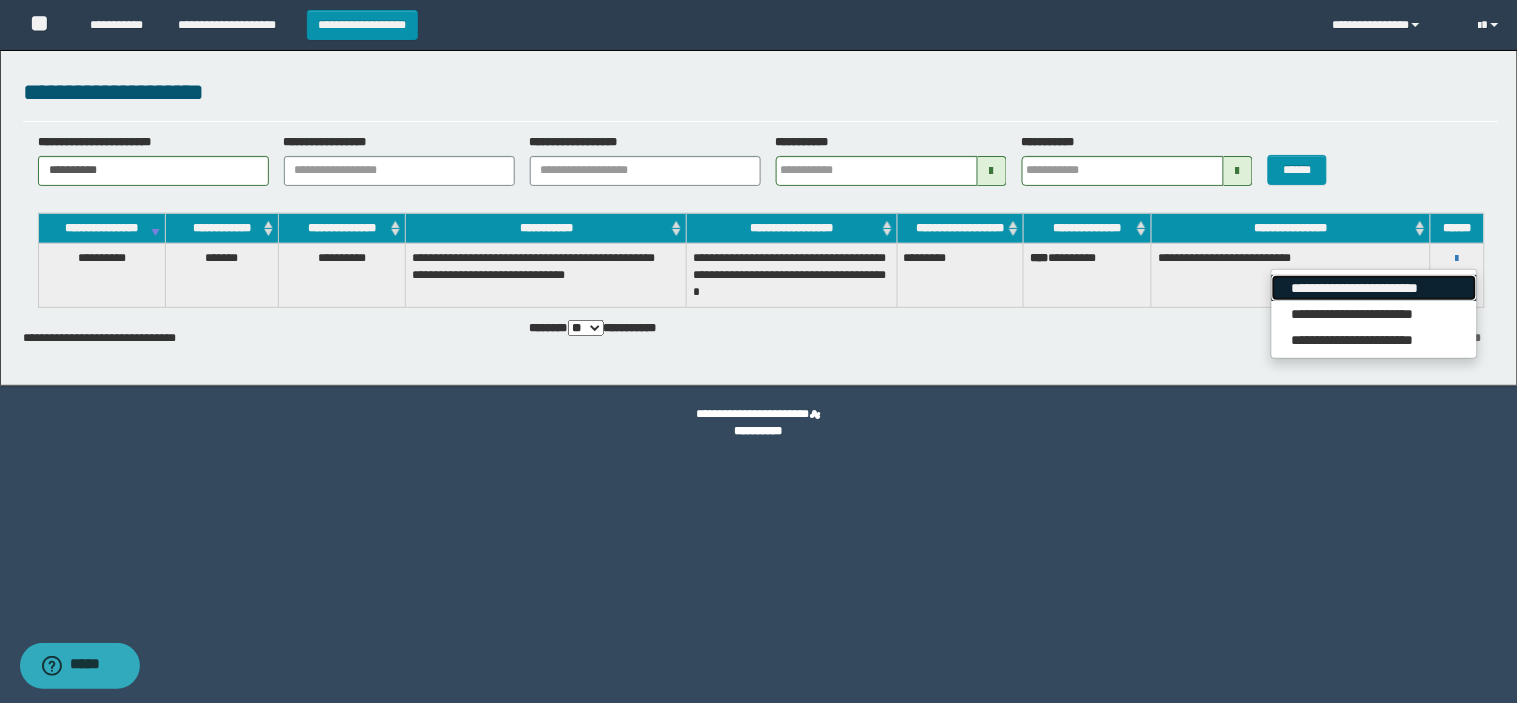 click on "**********" at bounding box center (1374, 288) 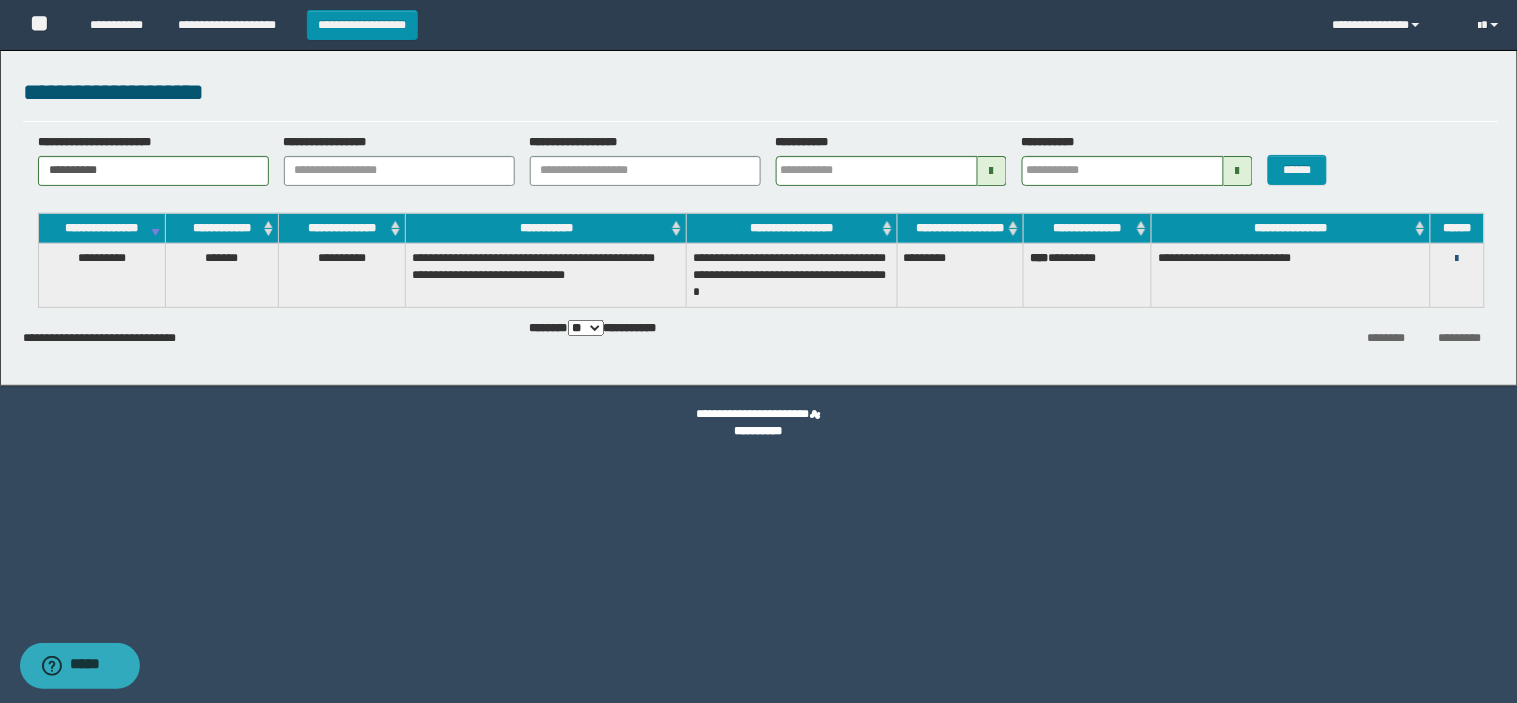 click at bounding box center [1457, 259] 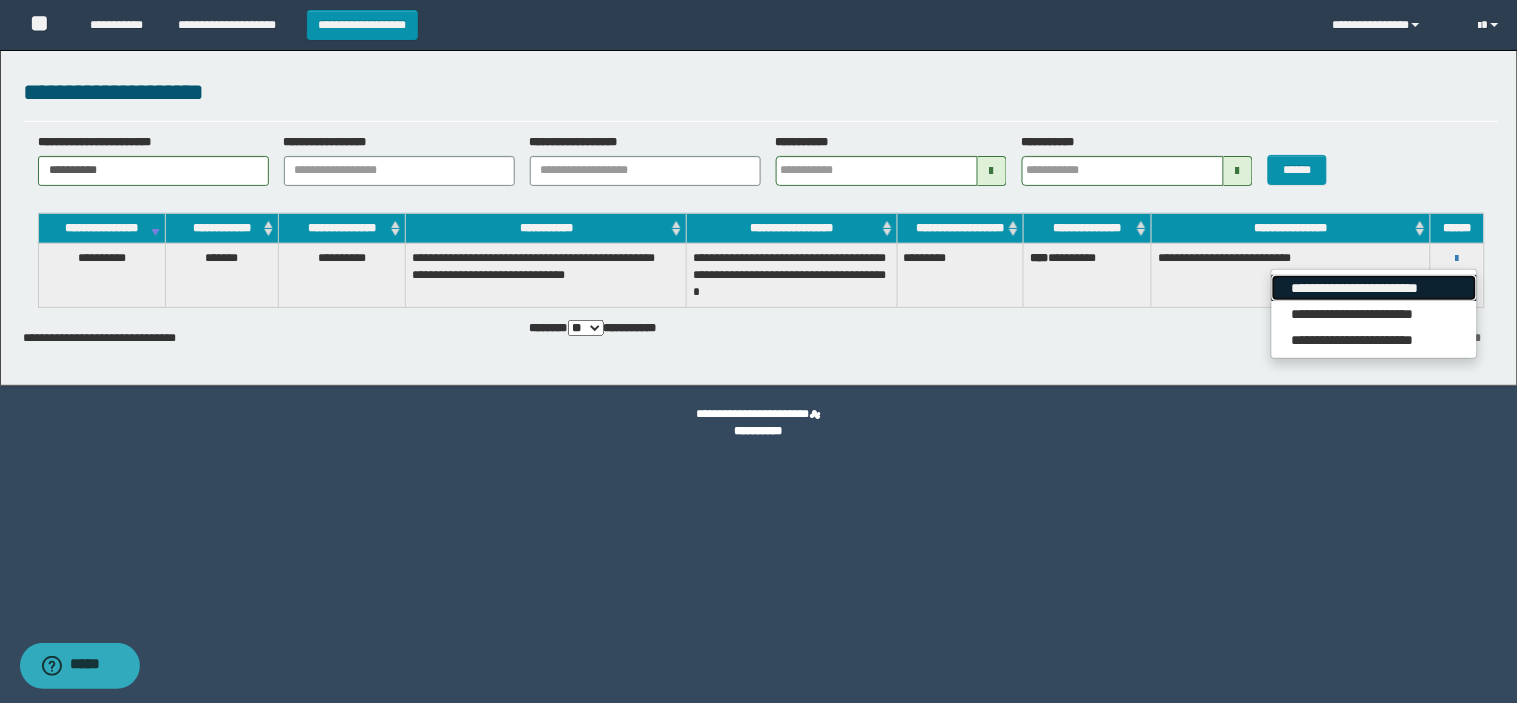 click on "**********" at bounding box center (1374, 288) 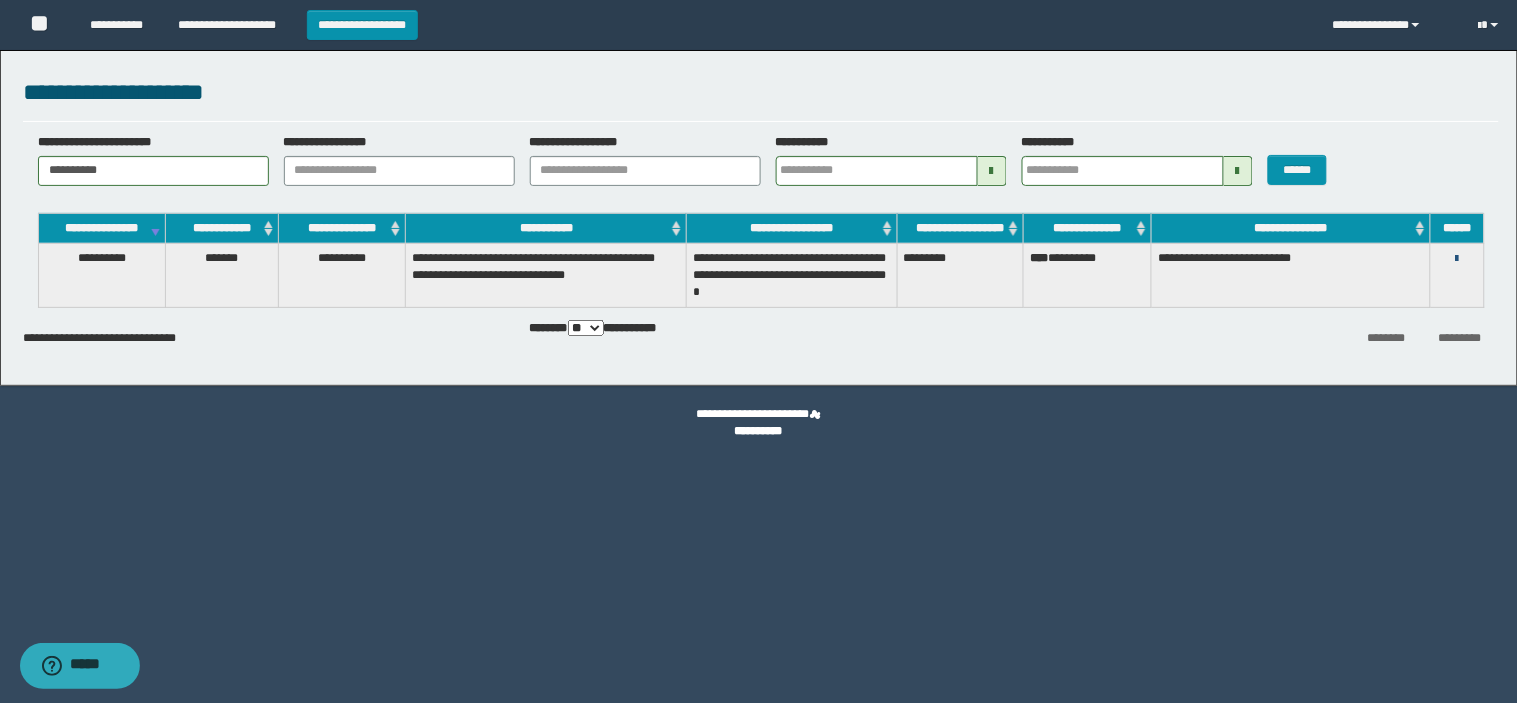 click at bounding box center (1457, 259) 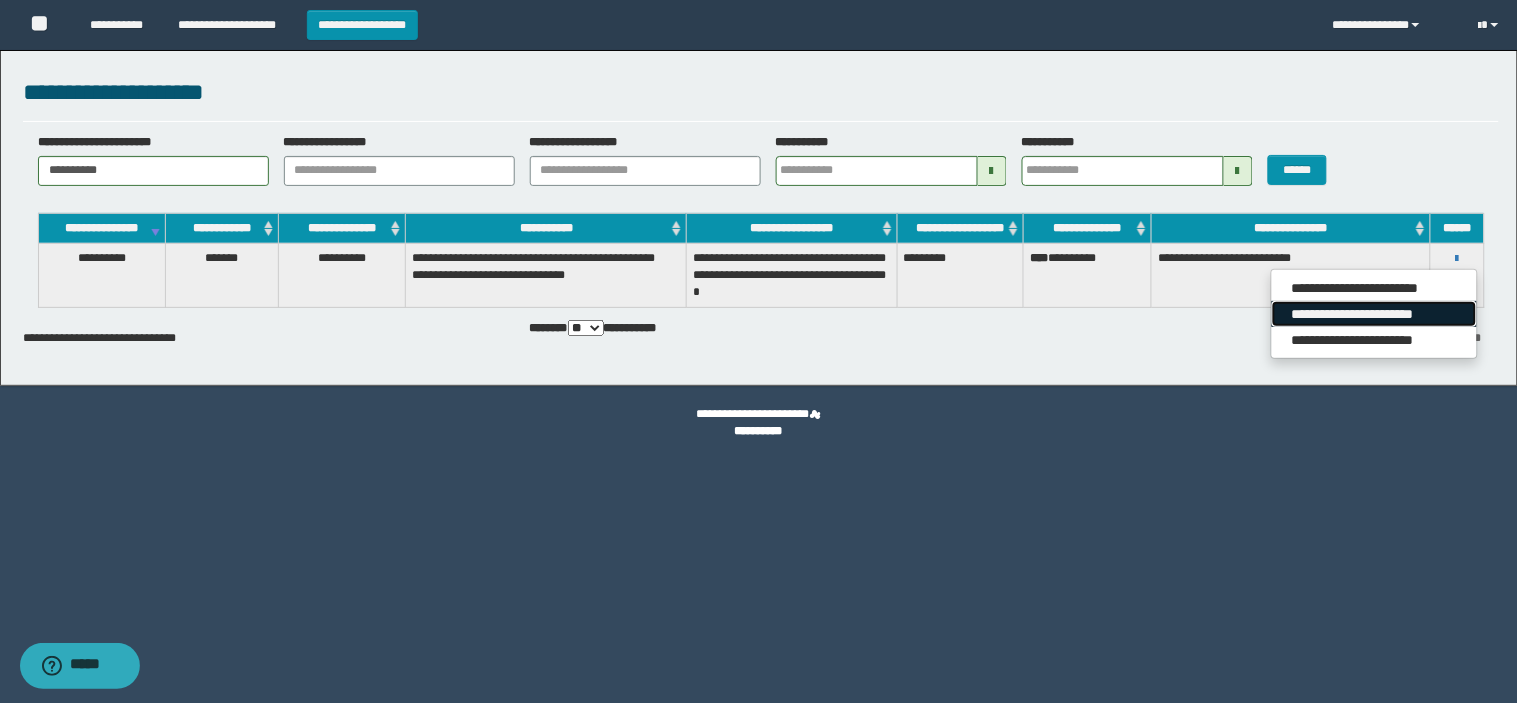 click on "**********" at bounding box center (1374, 314) 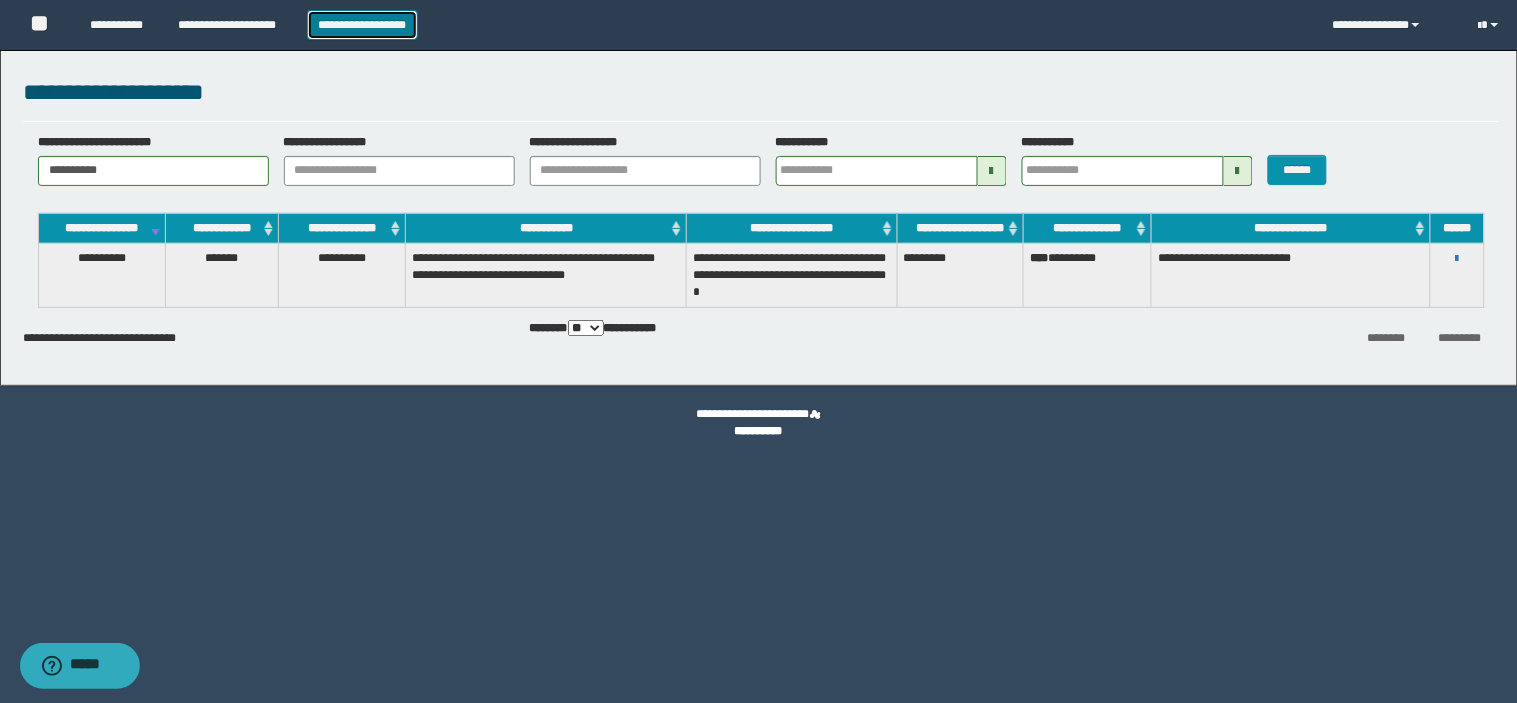 click on "**********" at bounding box center [362, 25] 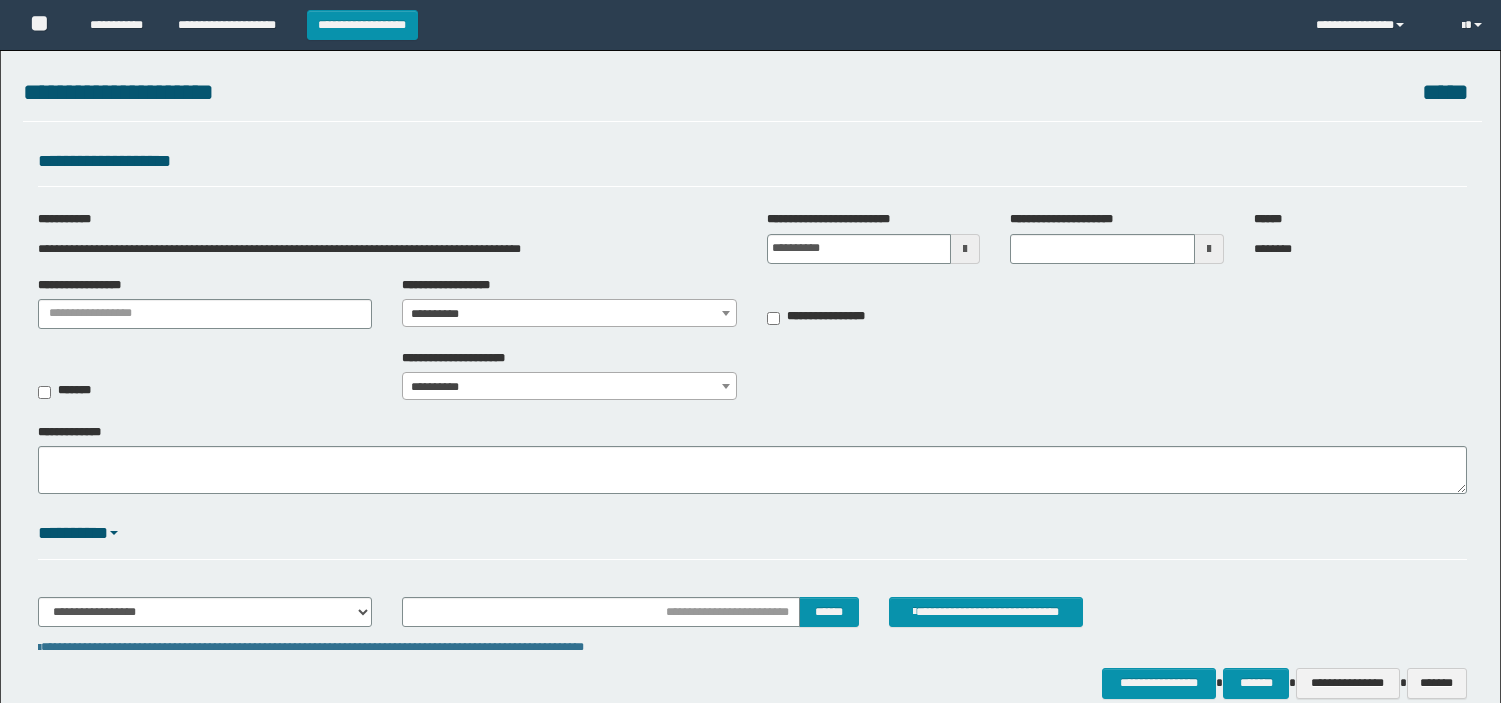 scroll, scrollTop: 0, scrollLeft: 0, axis: both 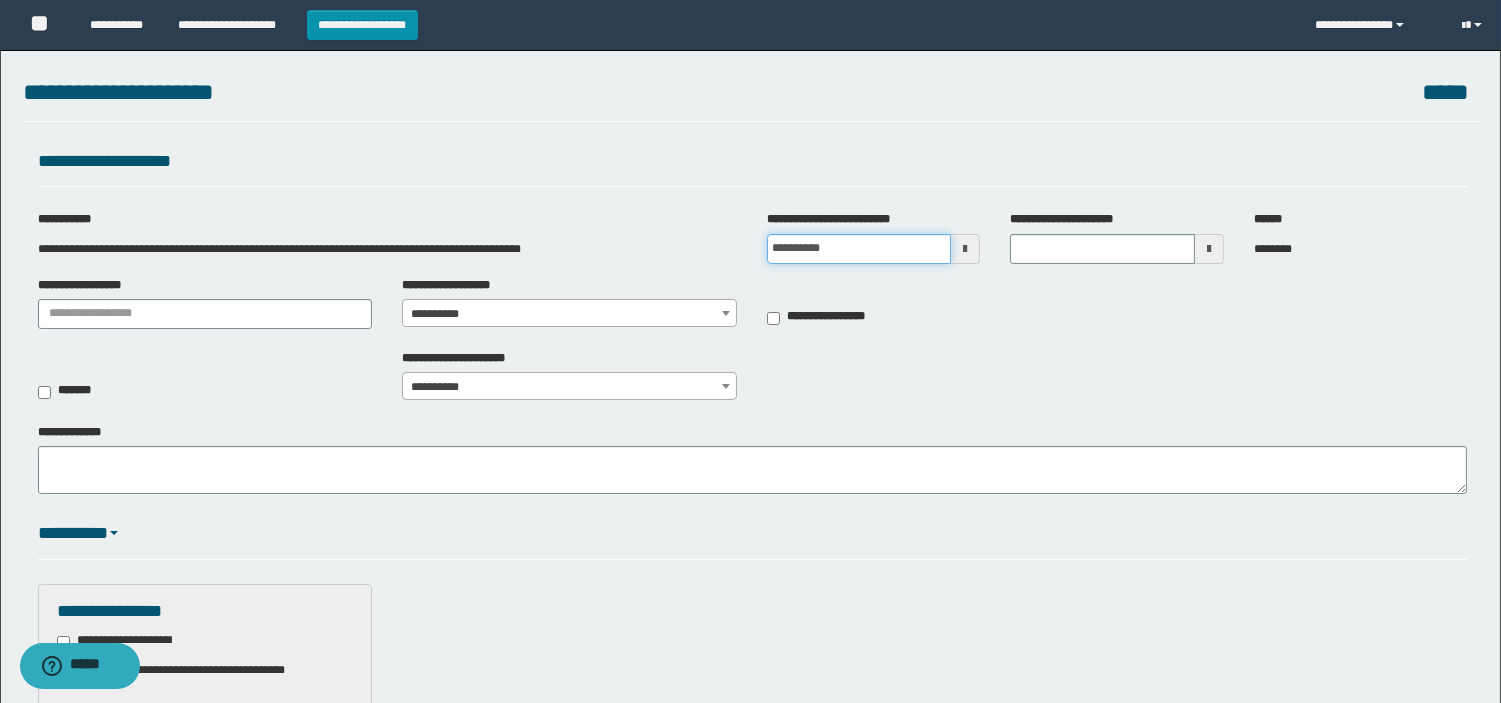 click on "**********" at bounding box center [859, 249] 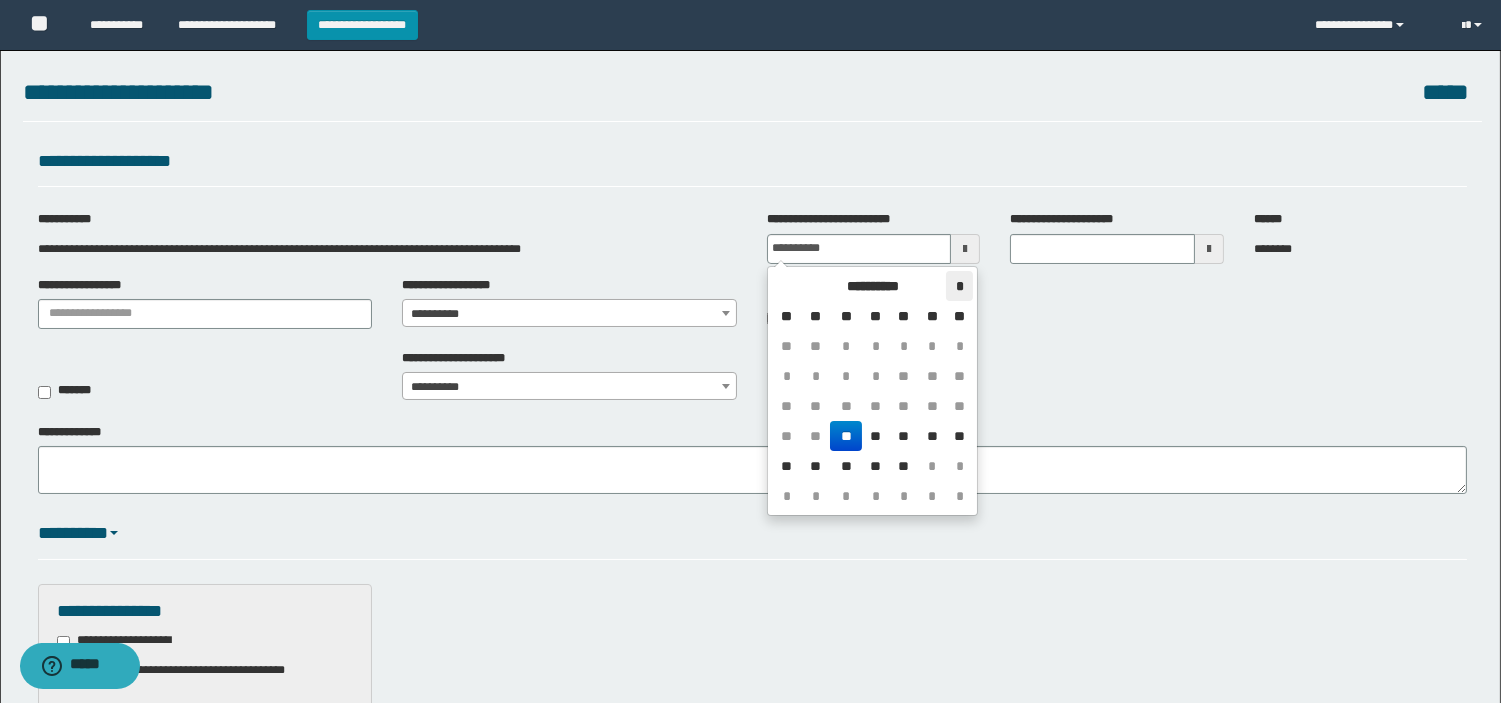 click on "*" at bounding box center [959, 286] 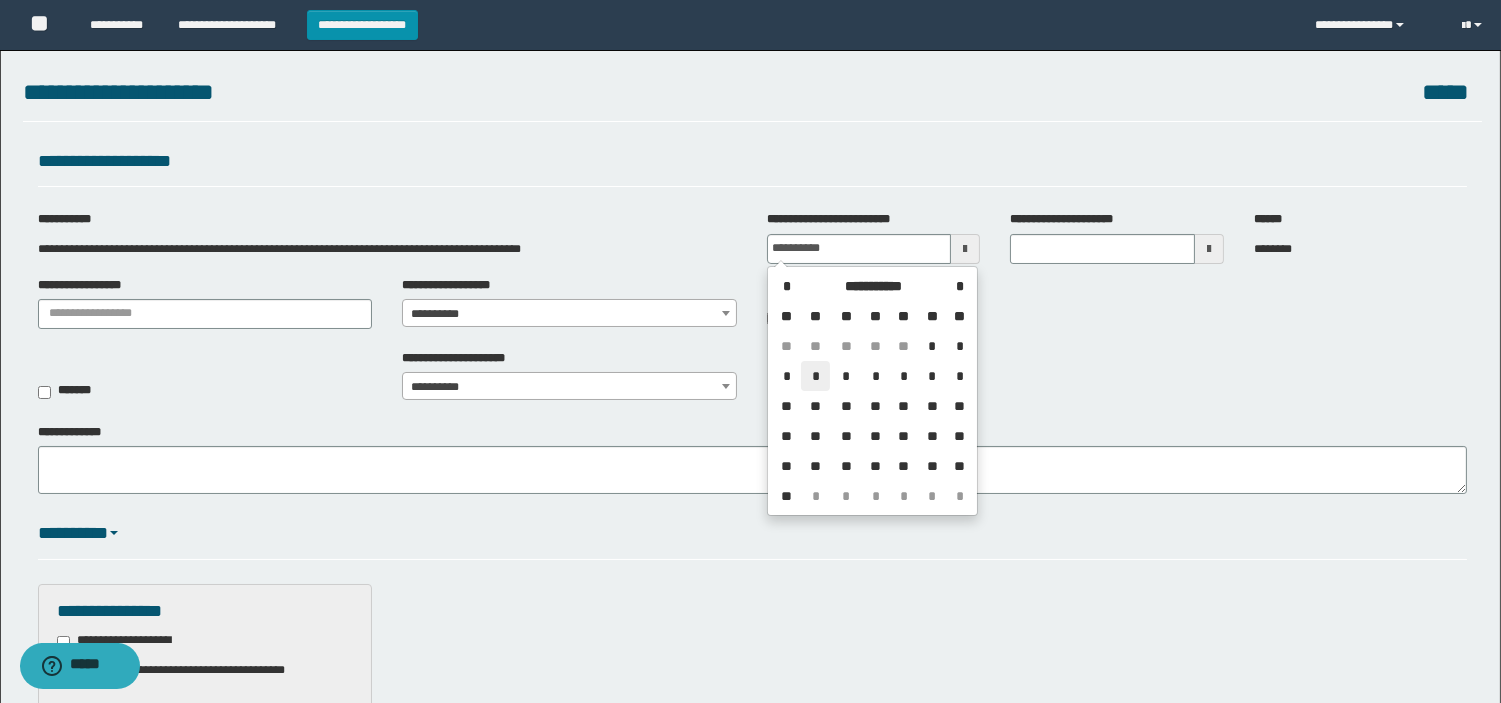 click on "*" at bounding box center (815, 376) 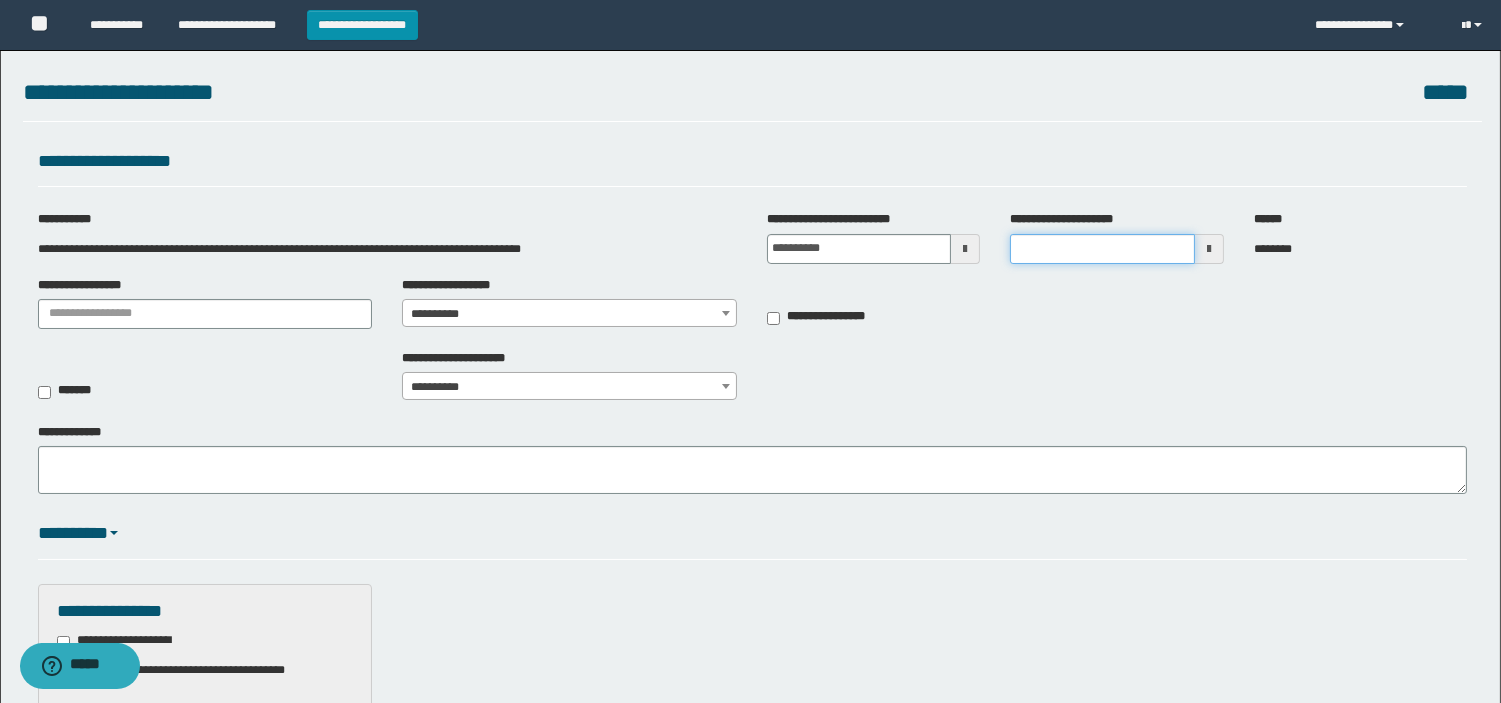 click on "**********" at bounding box center [1102, 249] 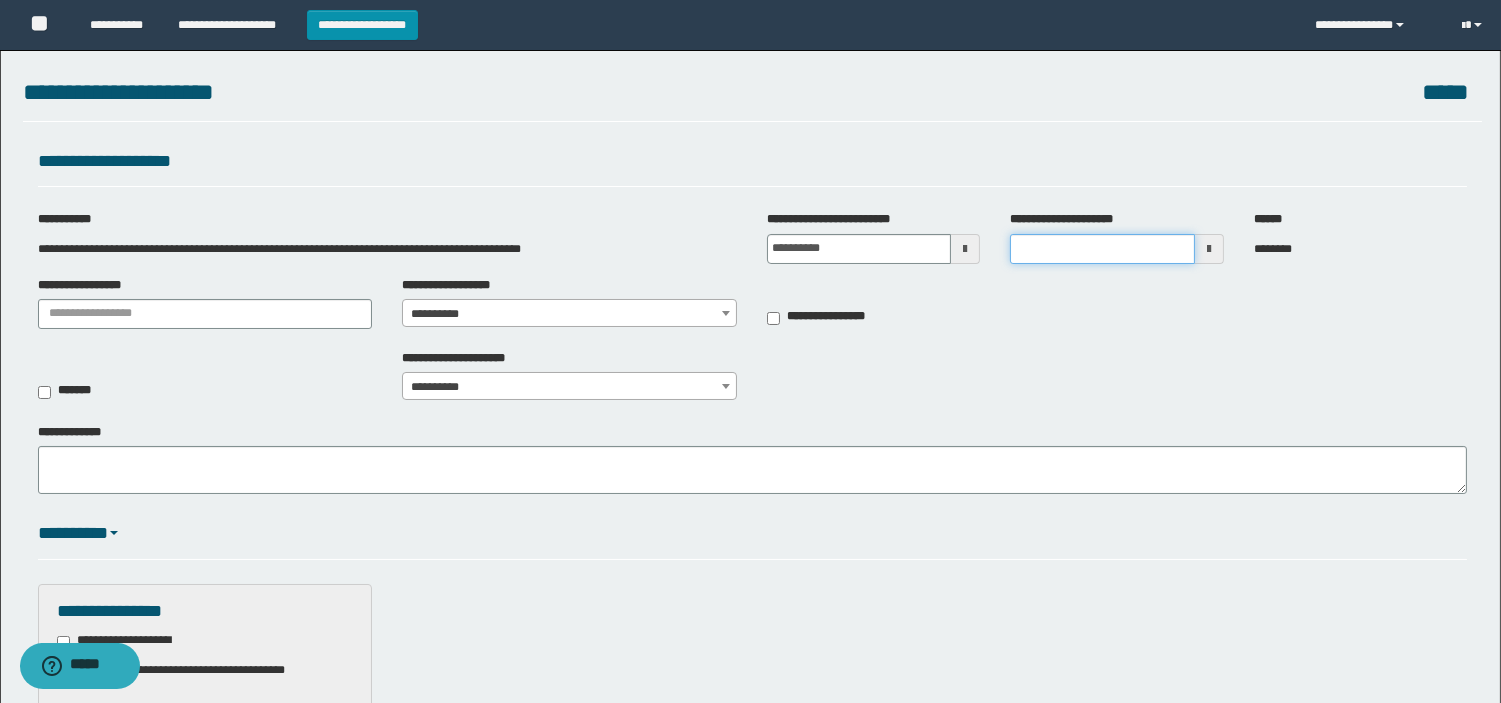 type on "*******" 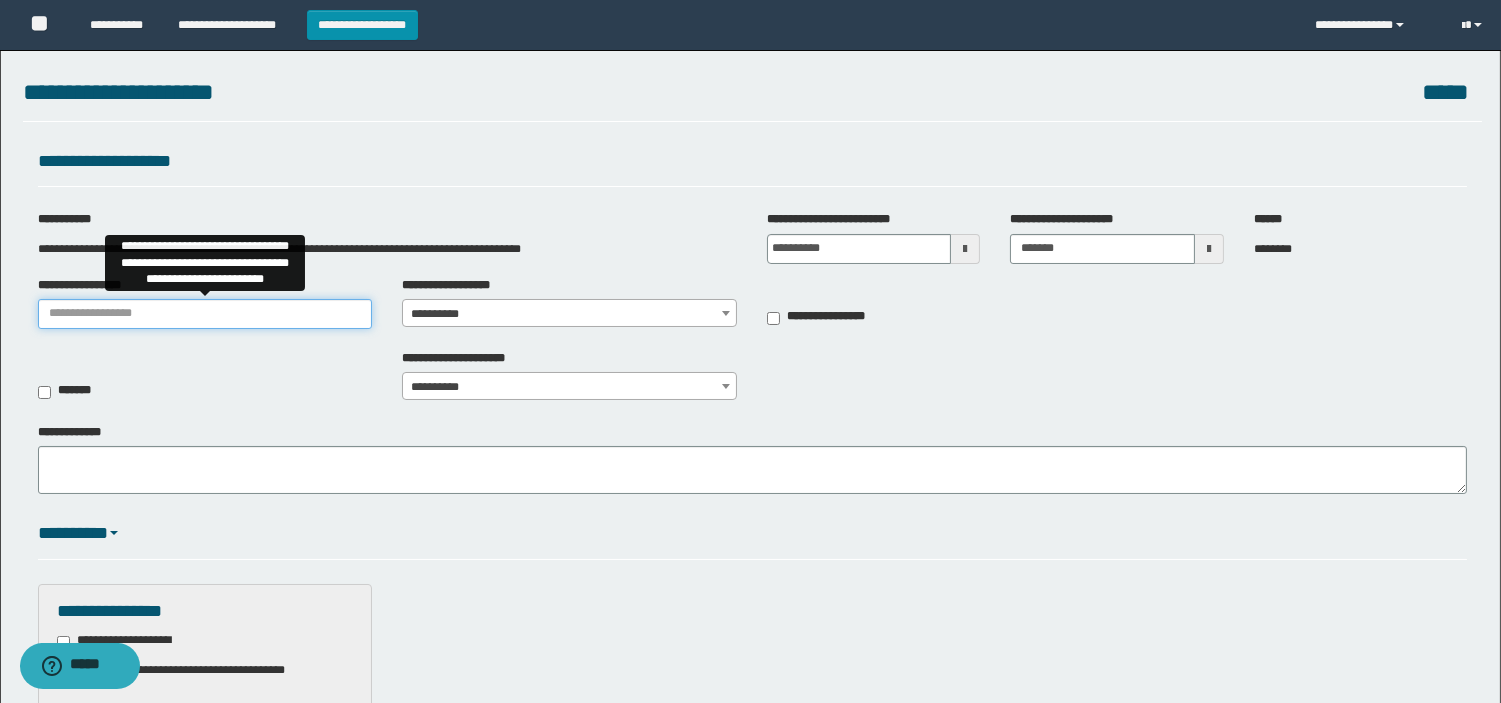 click on "**********" at bounding box center [205, 314] 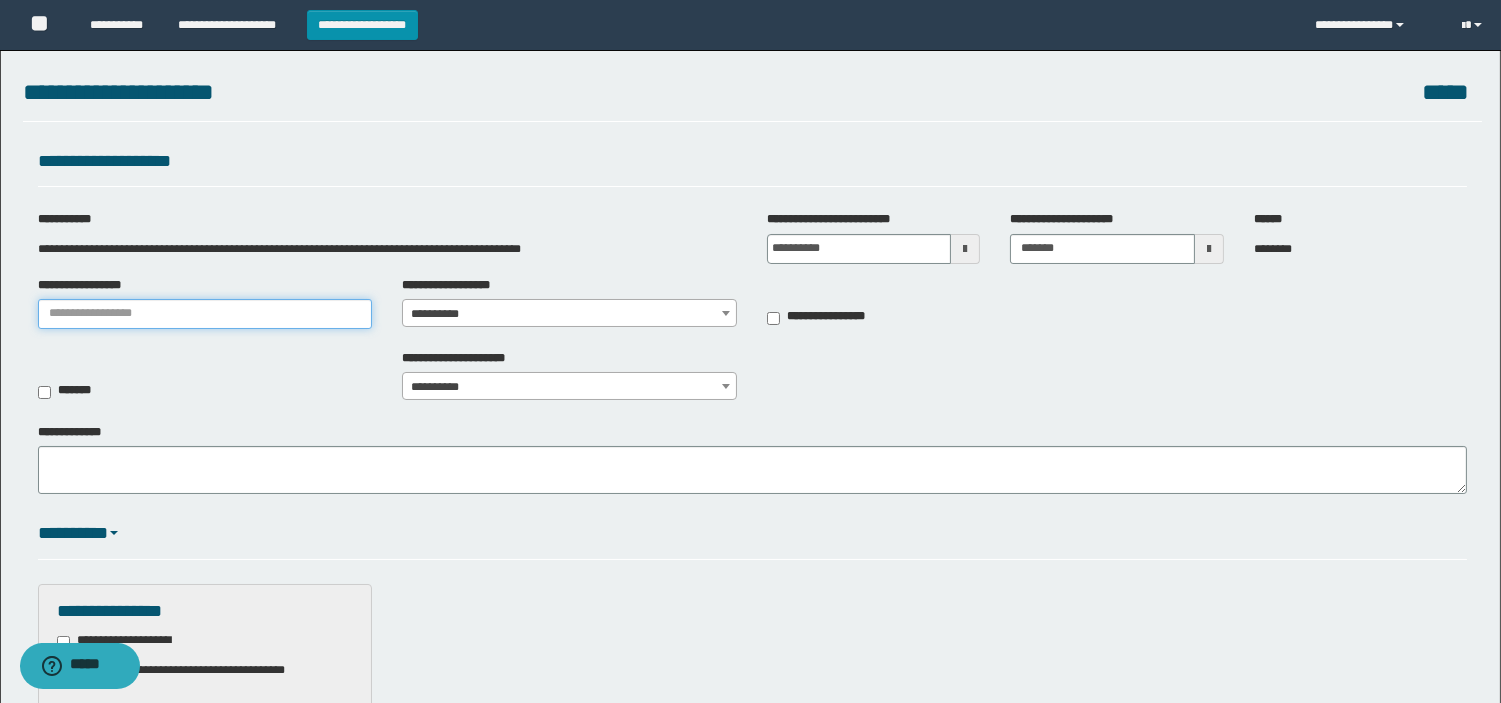 type on "**********" 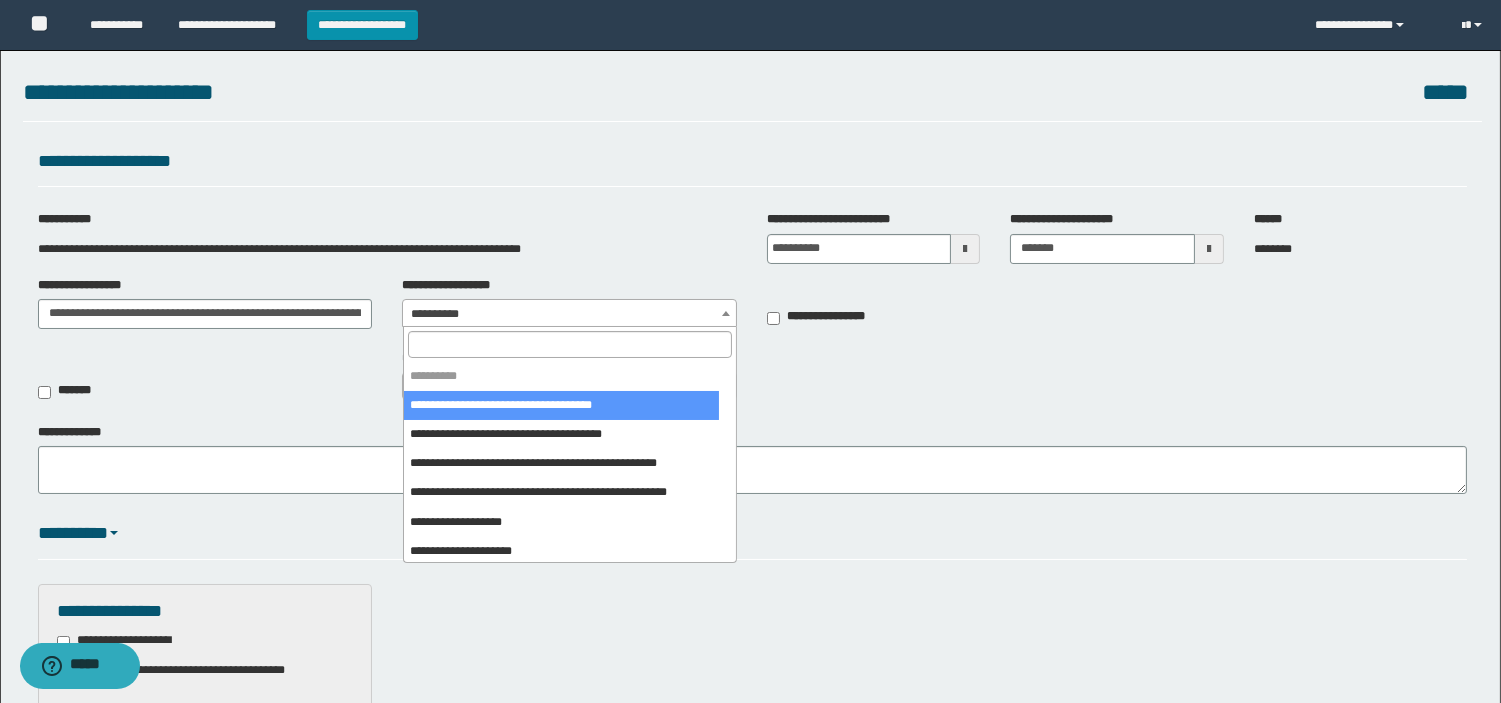 click on "**********" at bounding box center (569, 314) 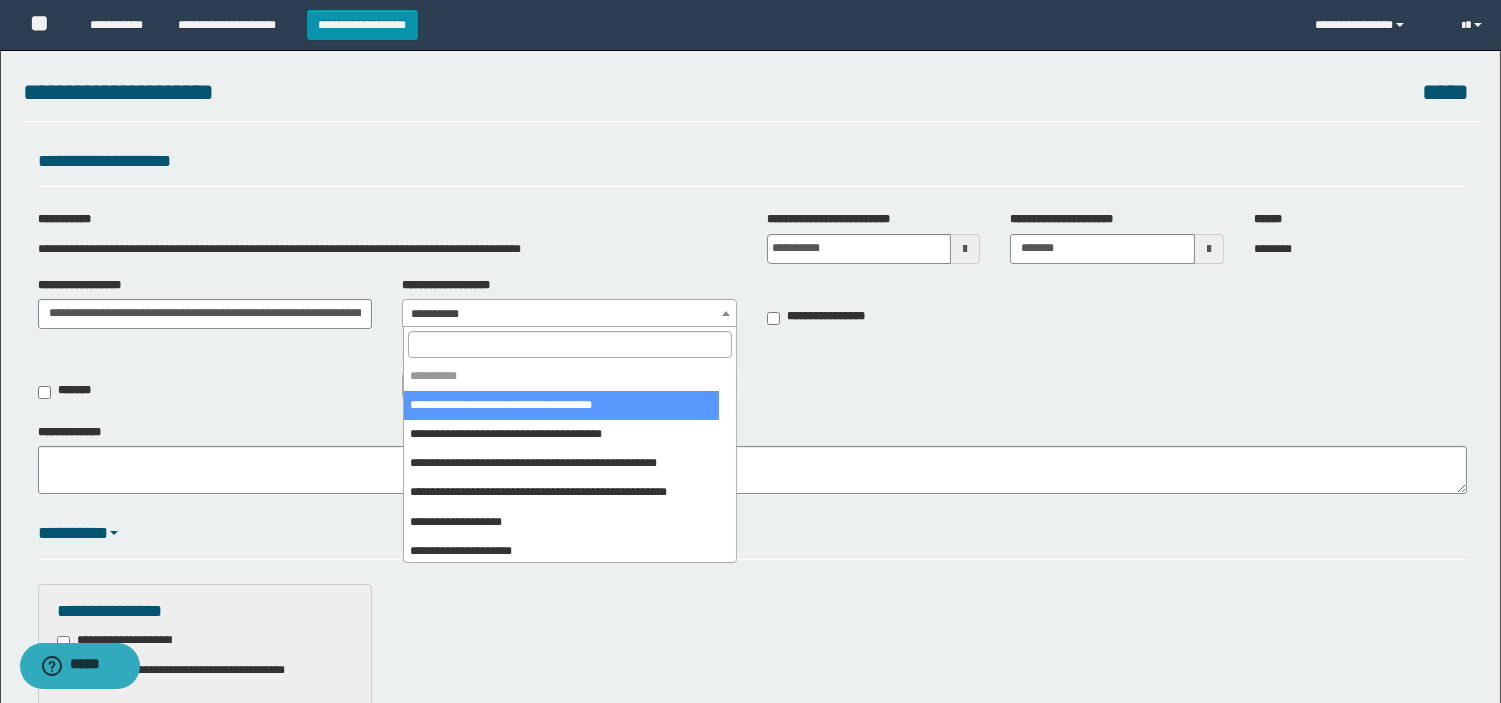 click at bounding box center (570, 344) 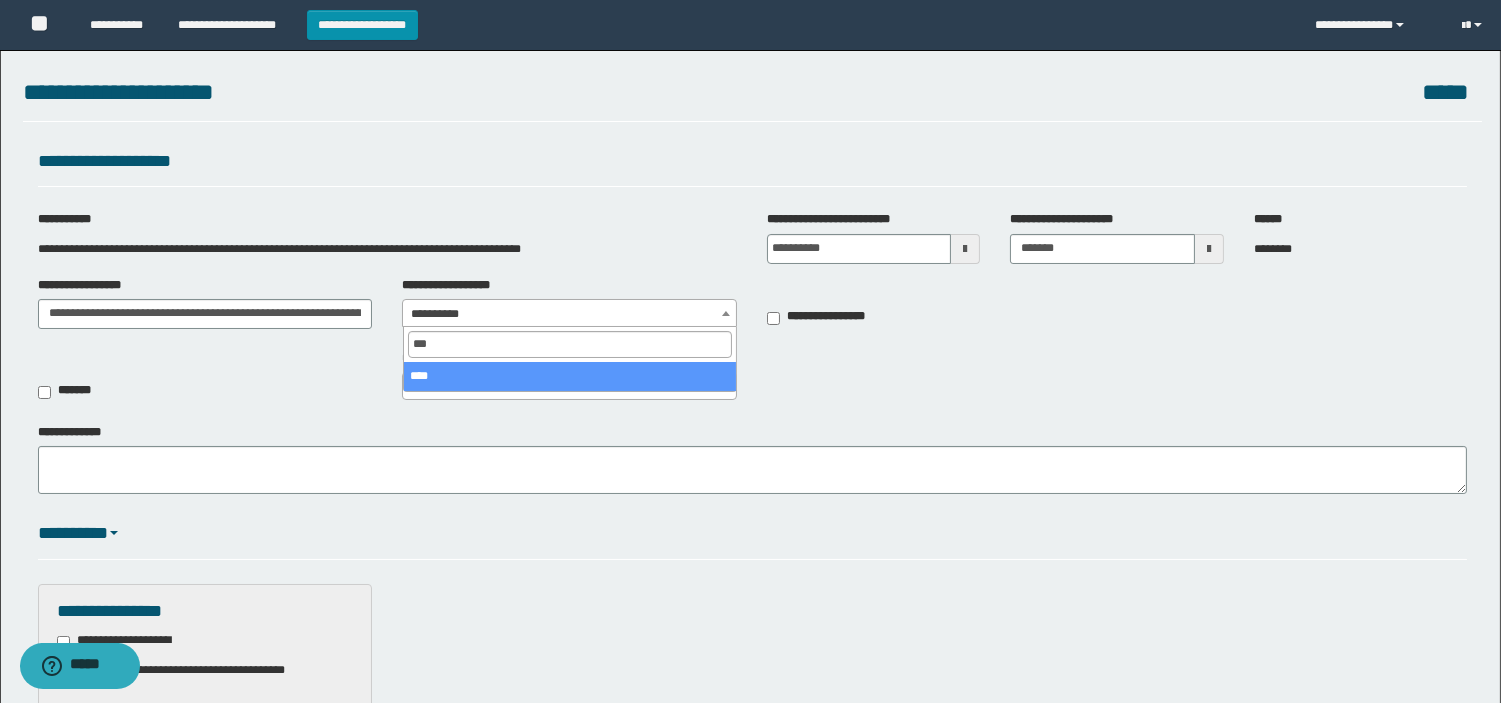 type on "***" 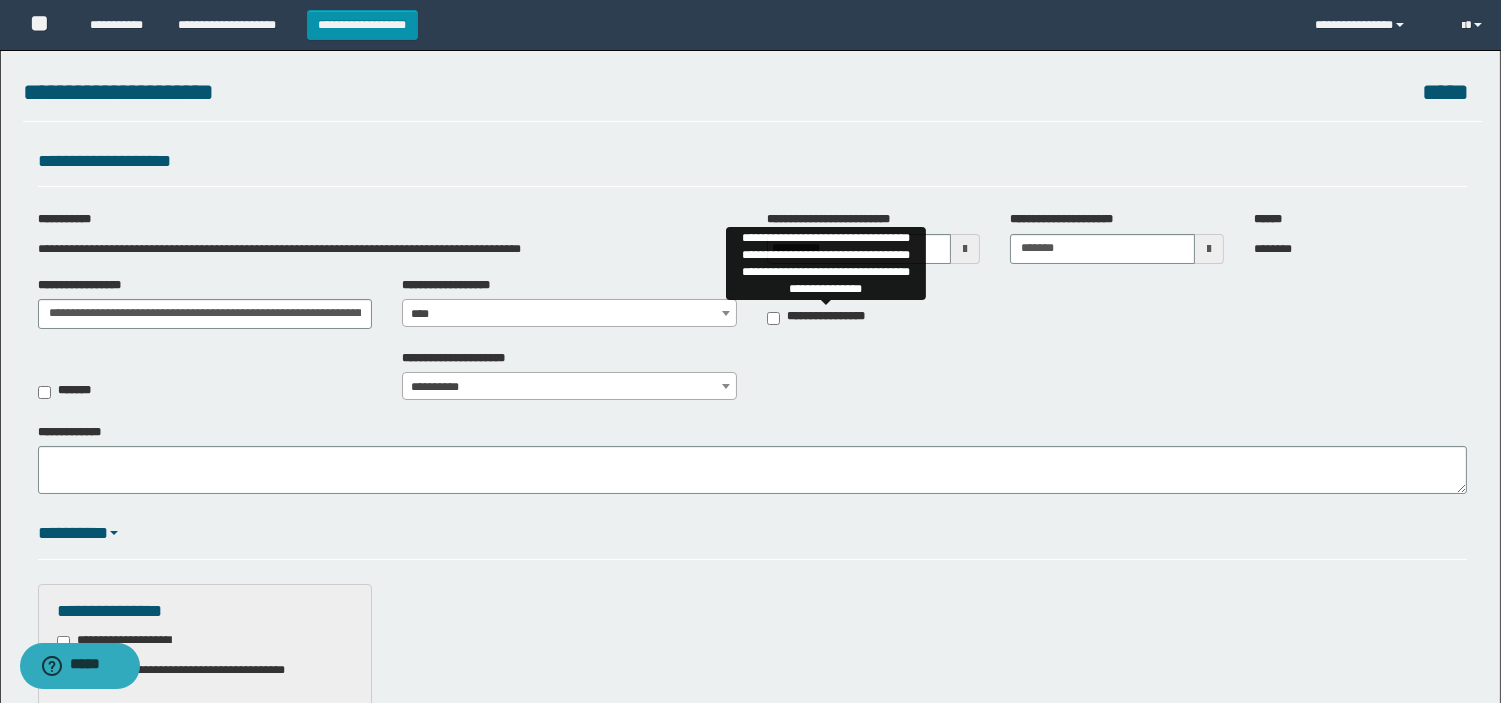 click on "**********" at bounding box center (825, 318) 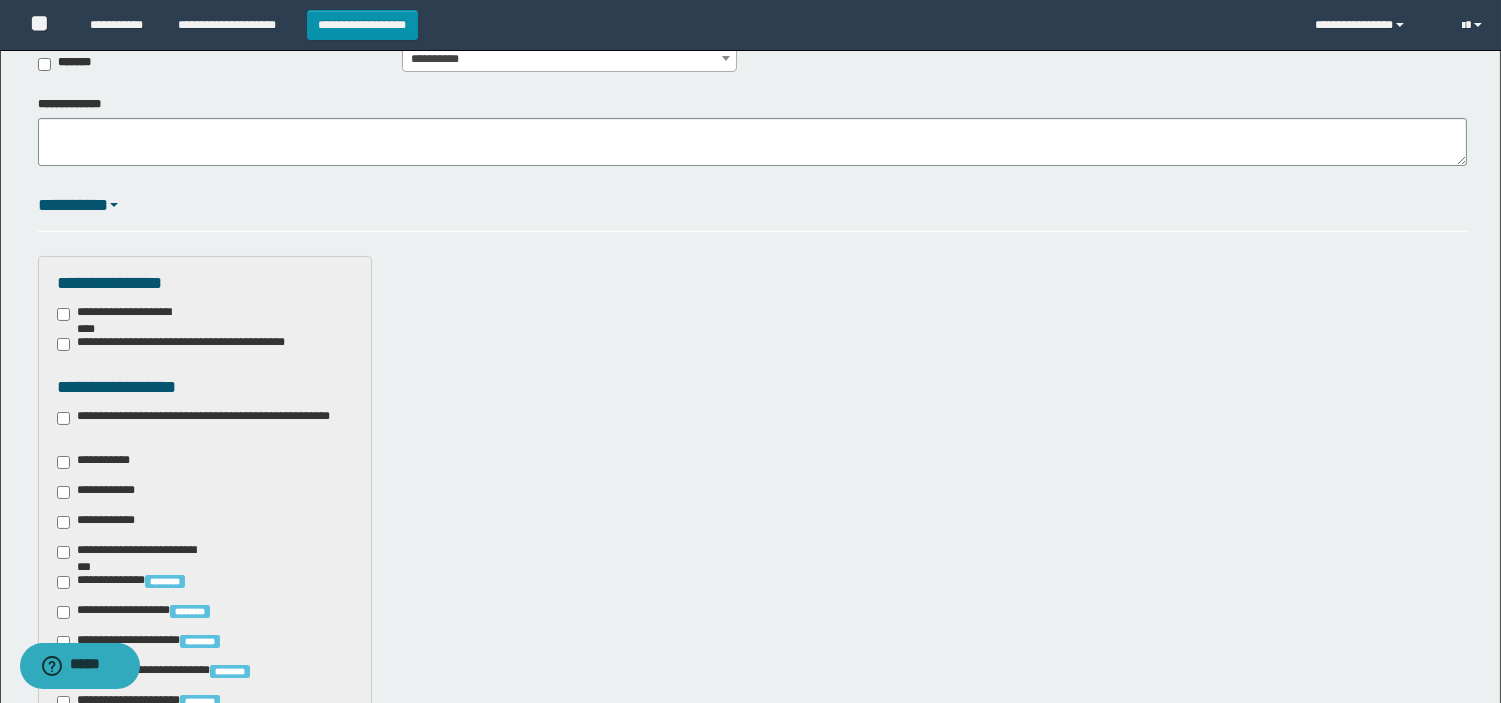 scroll, scrollTop: 333, scrollLeft: 0, axis: vertical 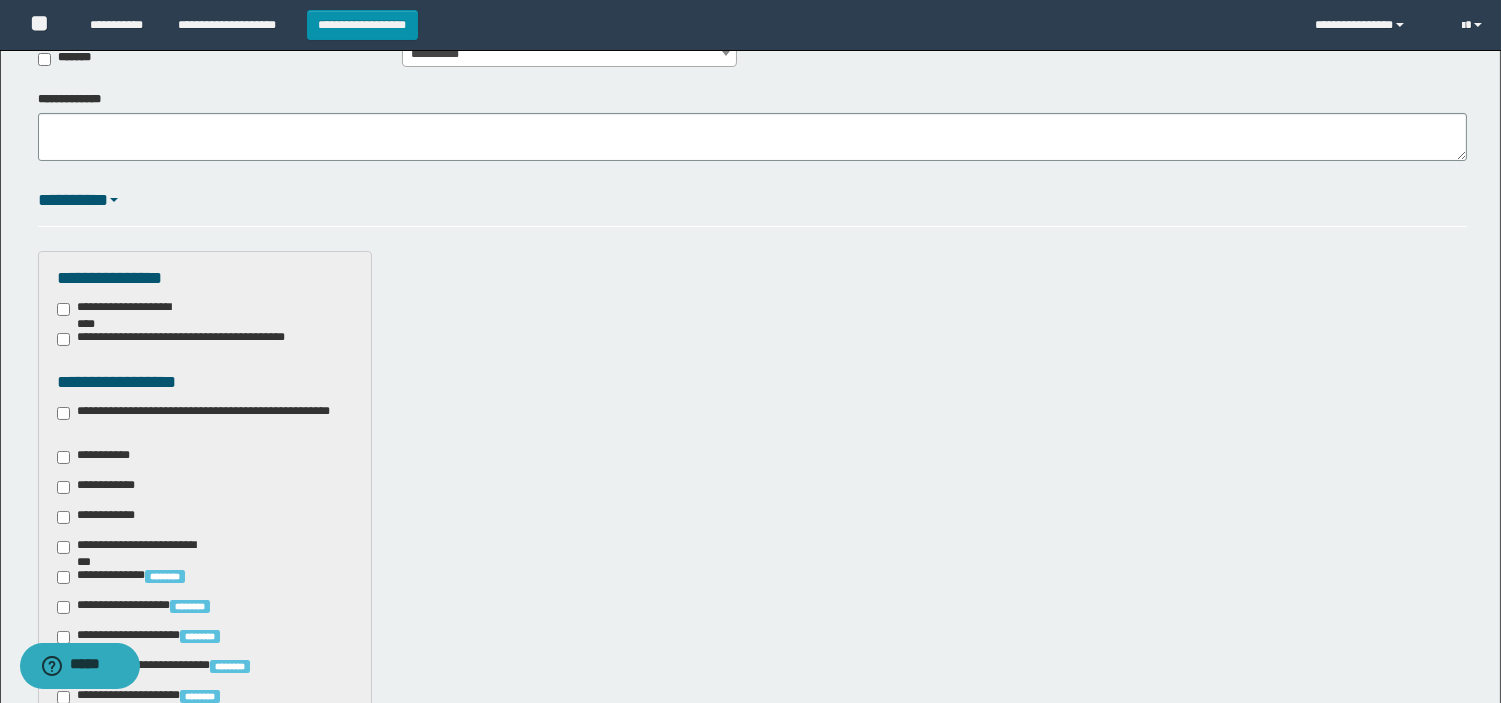 click on "**********" at bounding box center [205, 420] 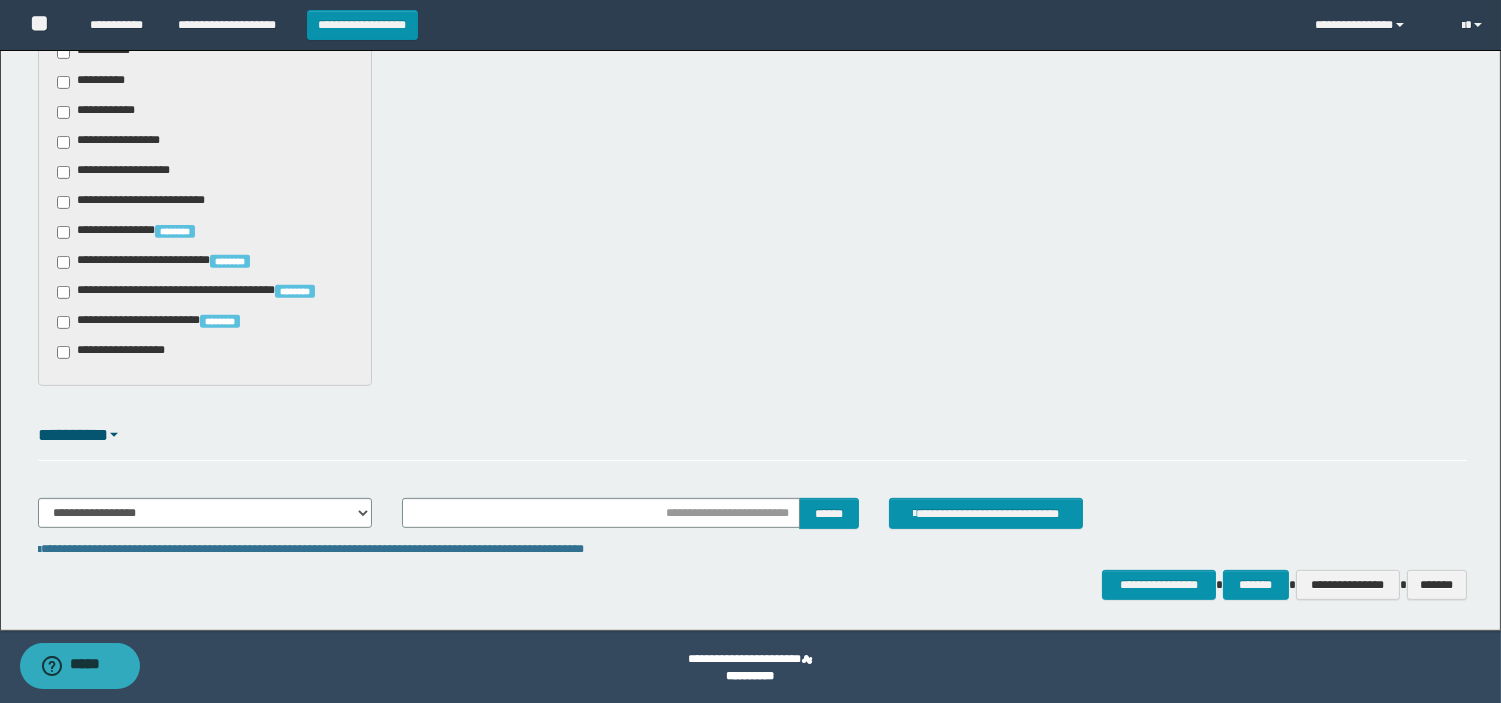scroll, scrollTop: 1460, scrollLeft: 0, axis: vertical 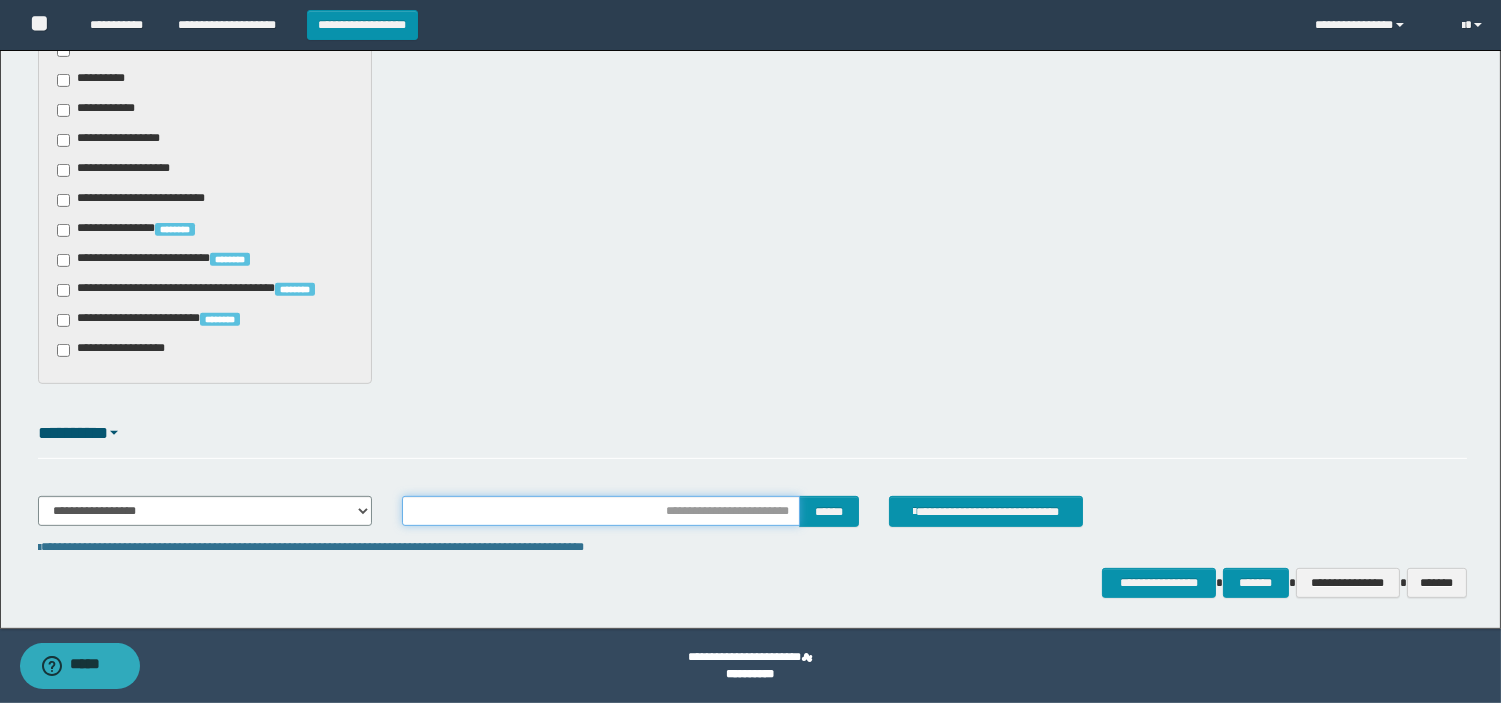 click at bounding box center (601, 511) 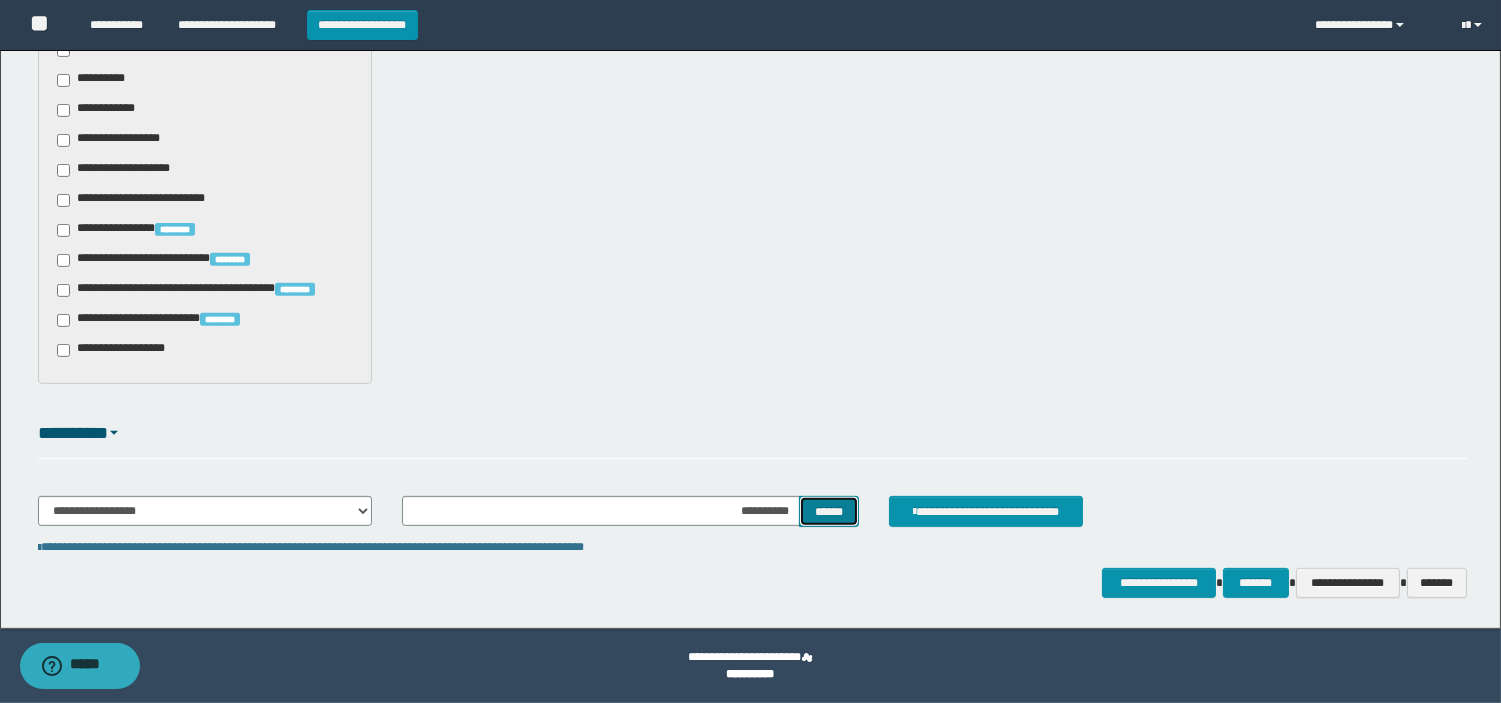 click on "******" at bounding box center [829, 511] 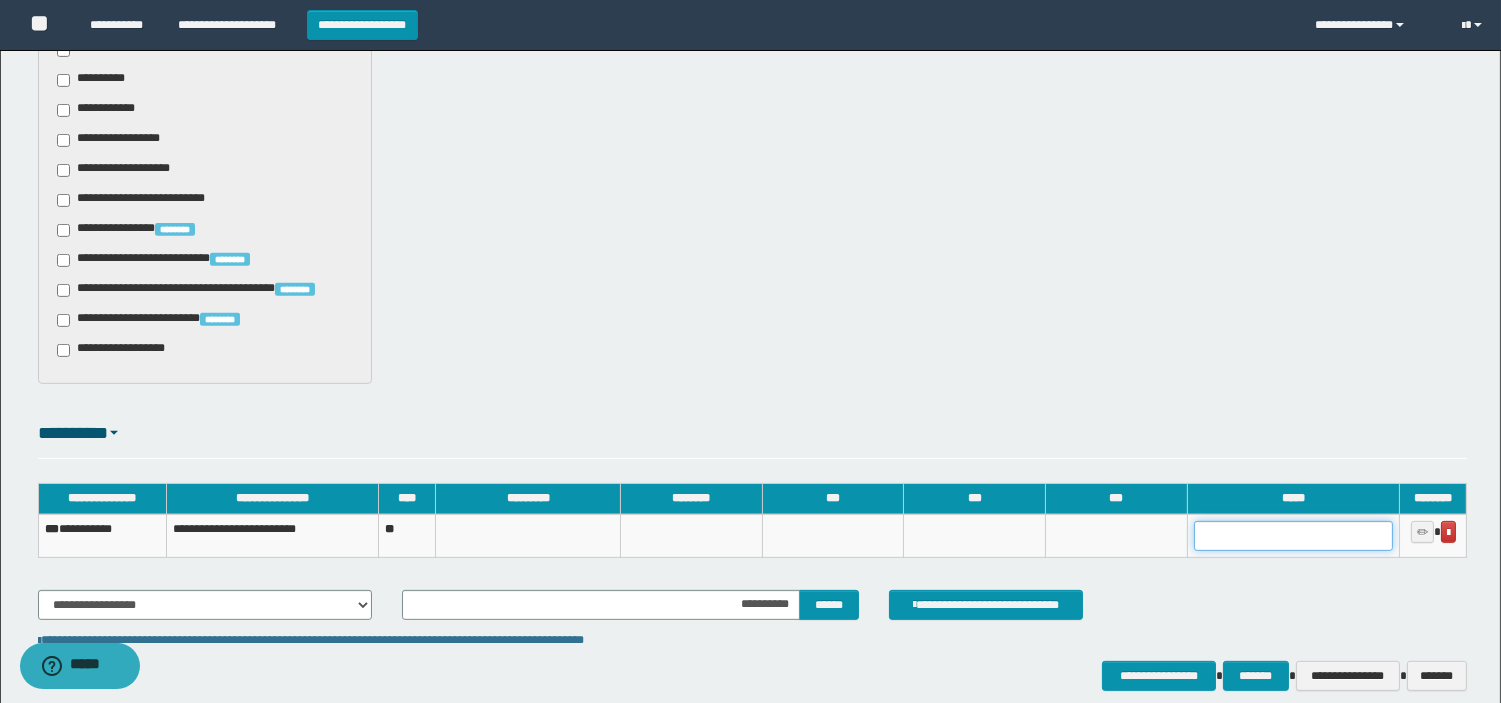 click at bounding box center (1293, 536) 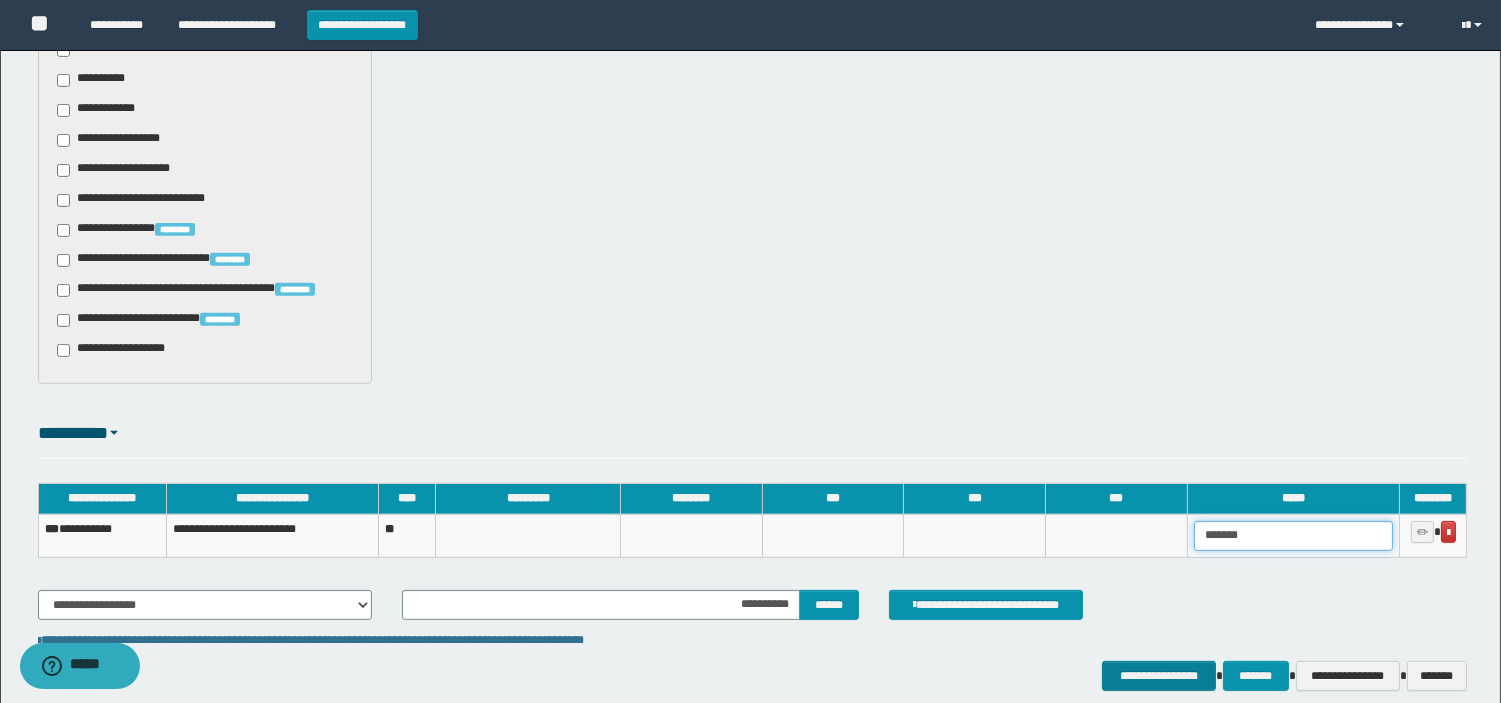 type on "*******" 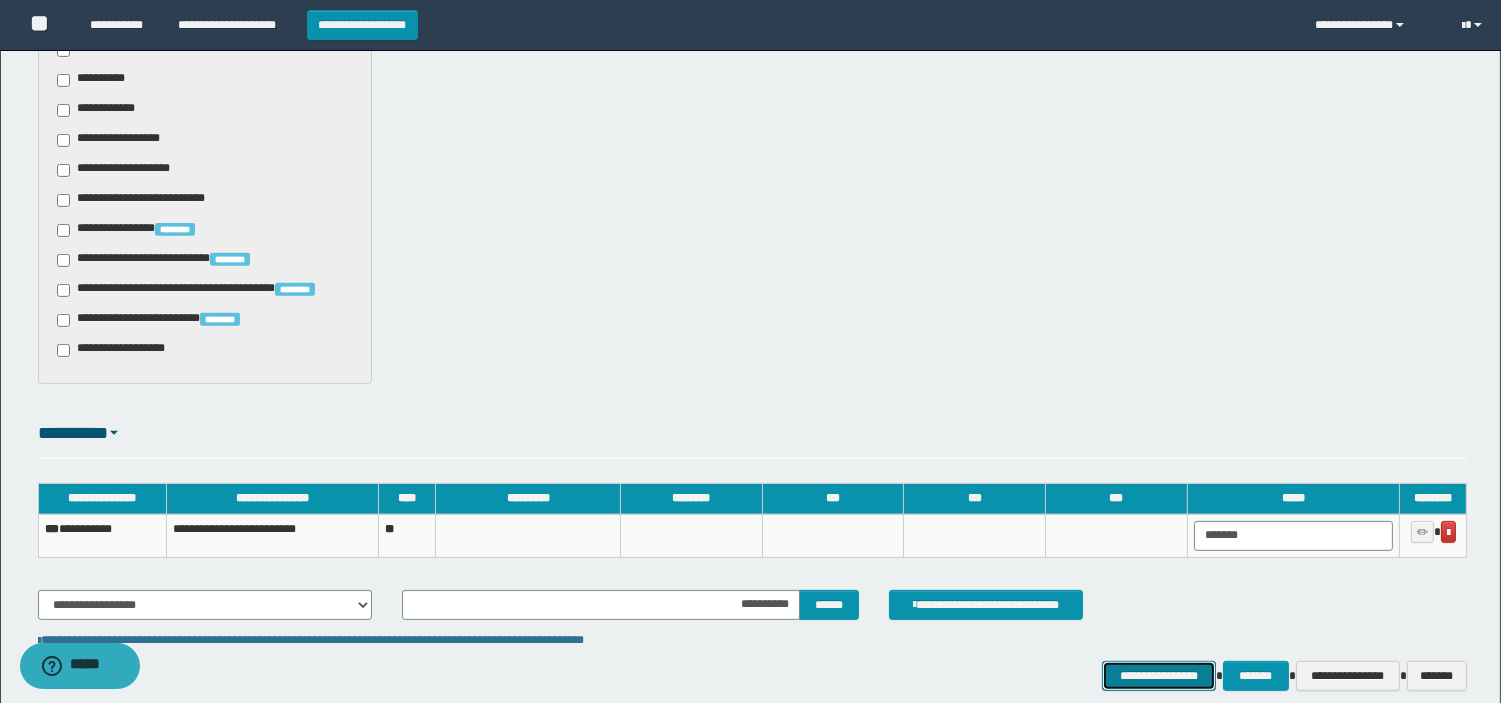 click on "**********" at bounding box center [1159, 676] 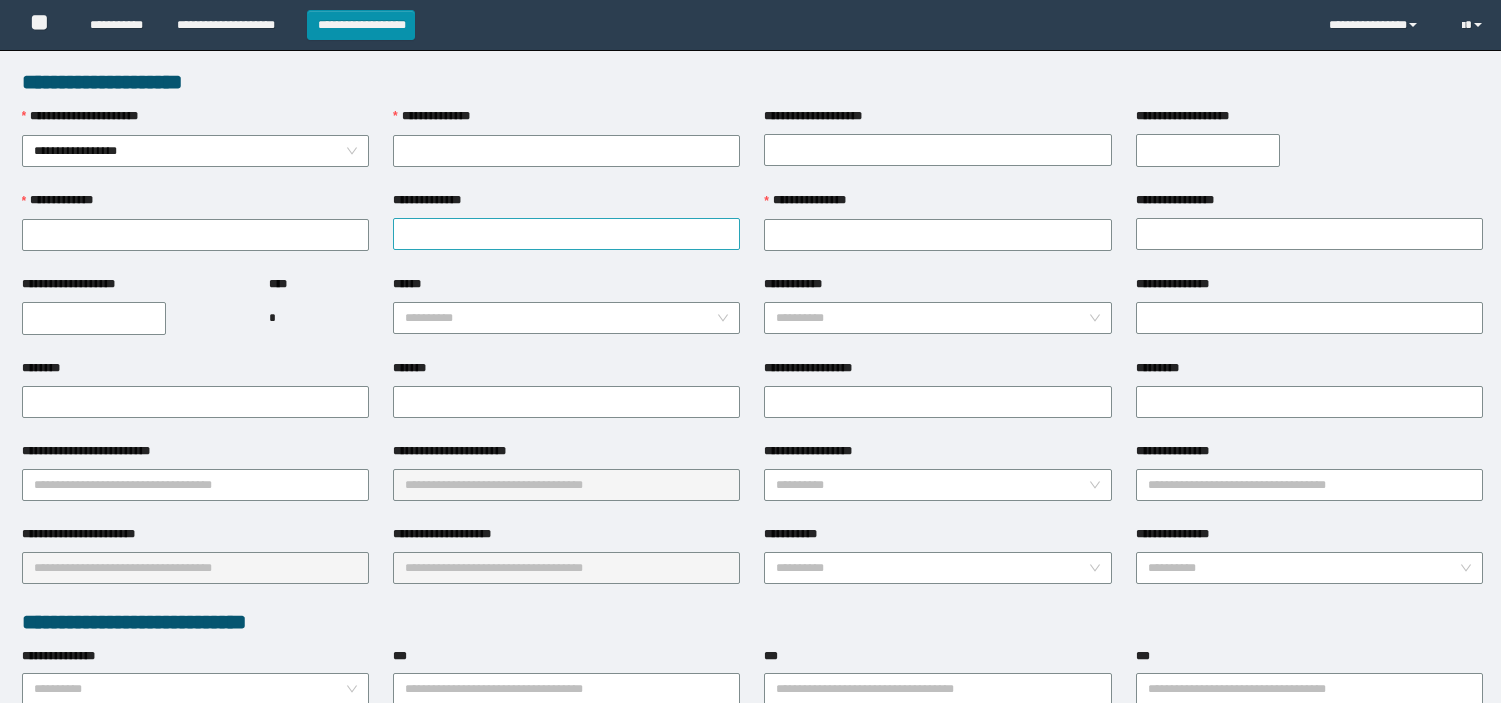 scroll, scrollTop: 0, scrollLeft: 0, axis: both 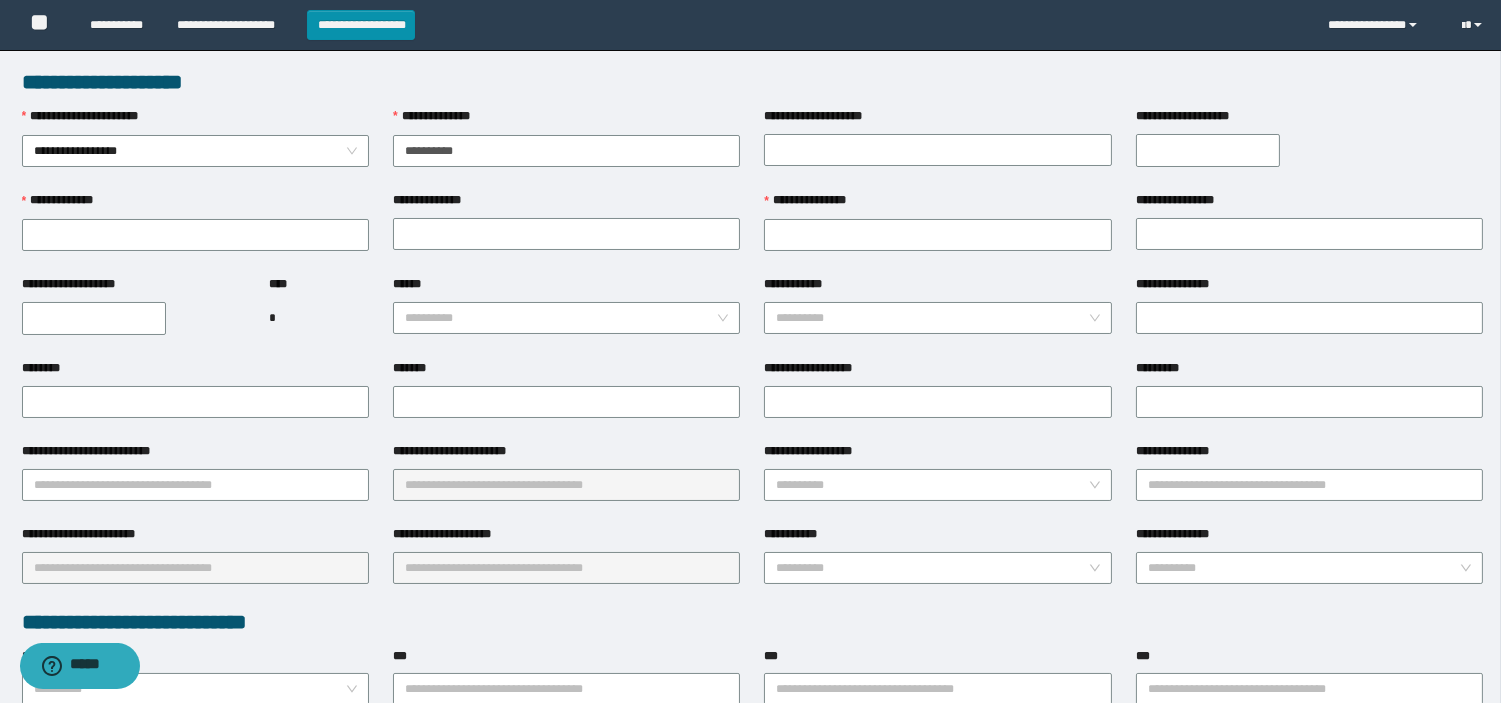 type on "**********" 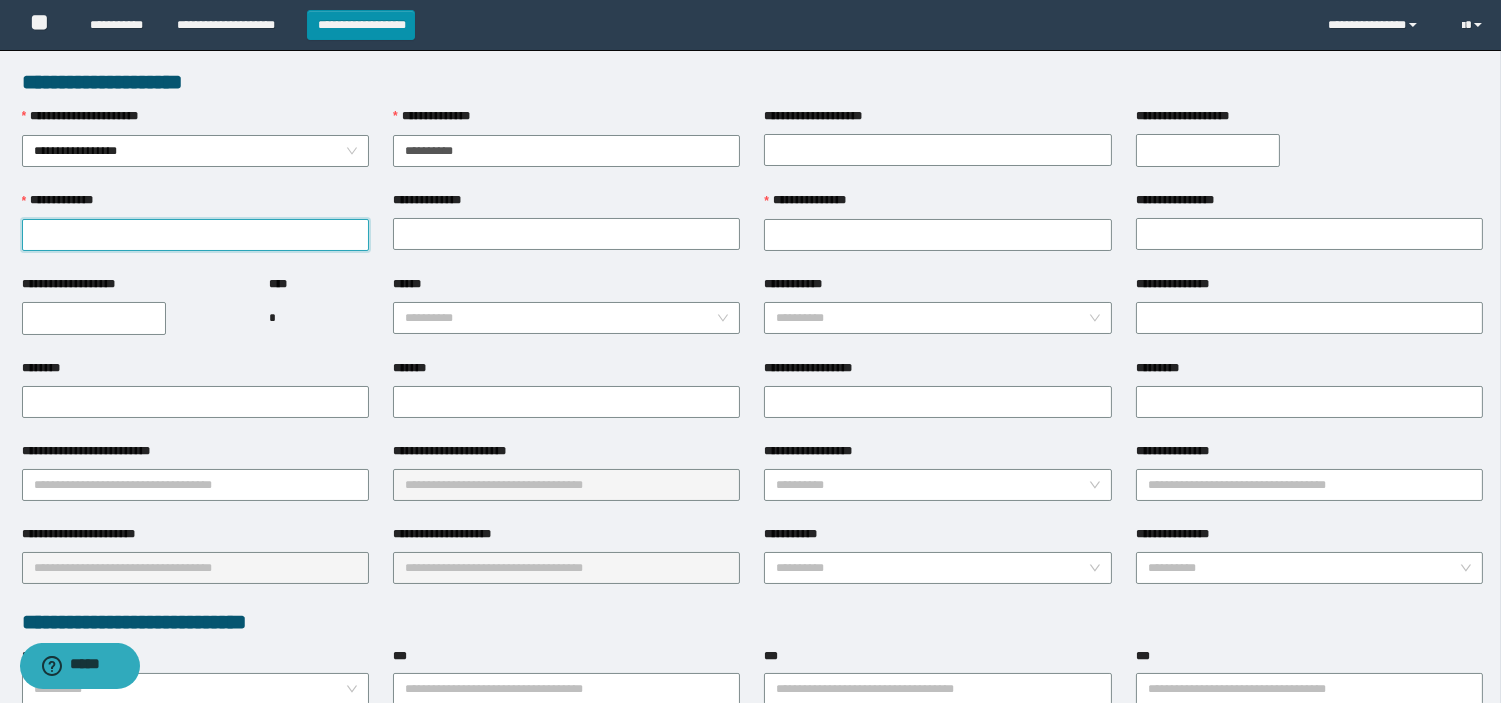 click on "**********" at bounding box center (195, 235) 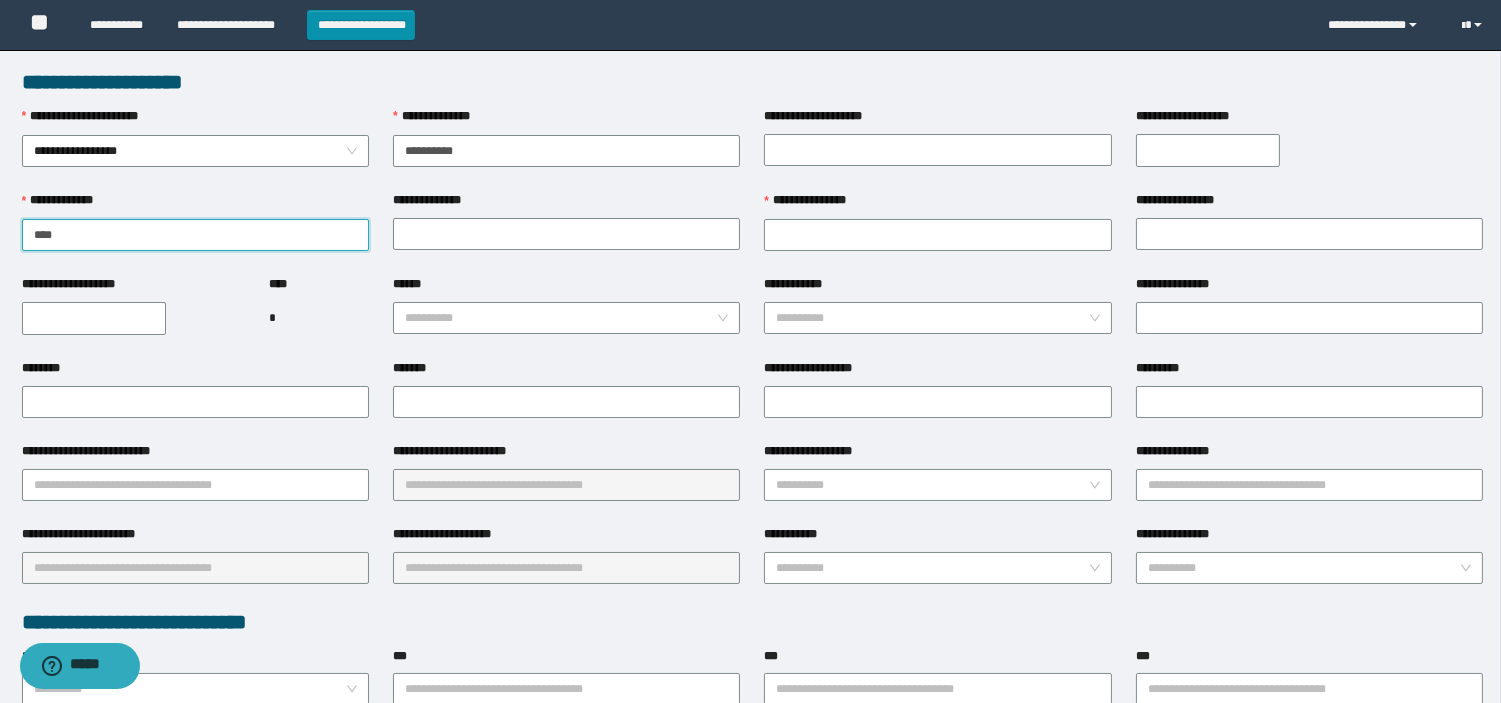 type on "****" 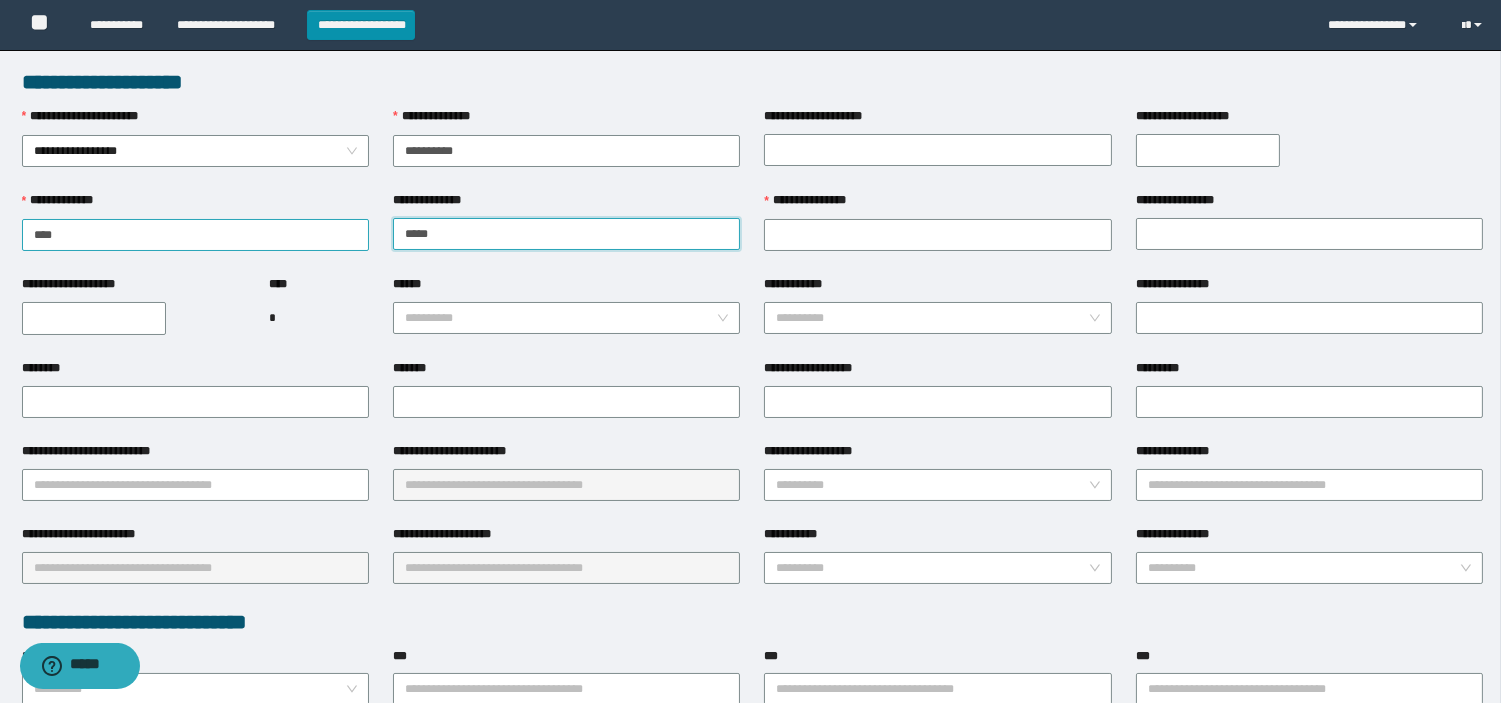 type on "*****" 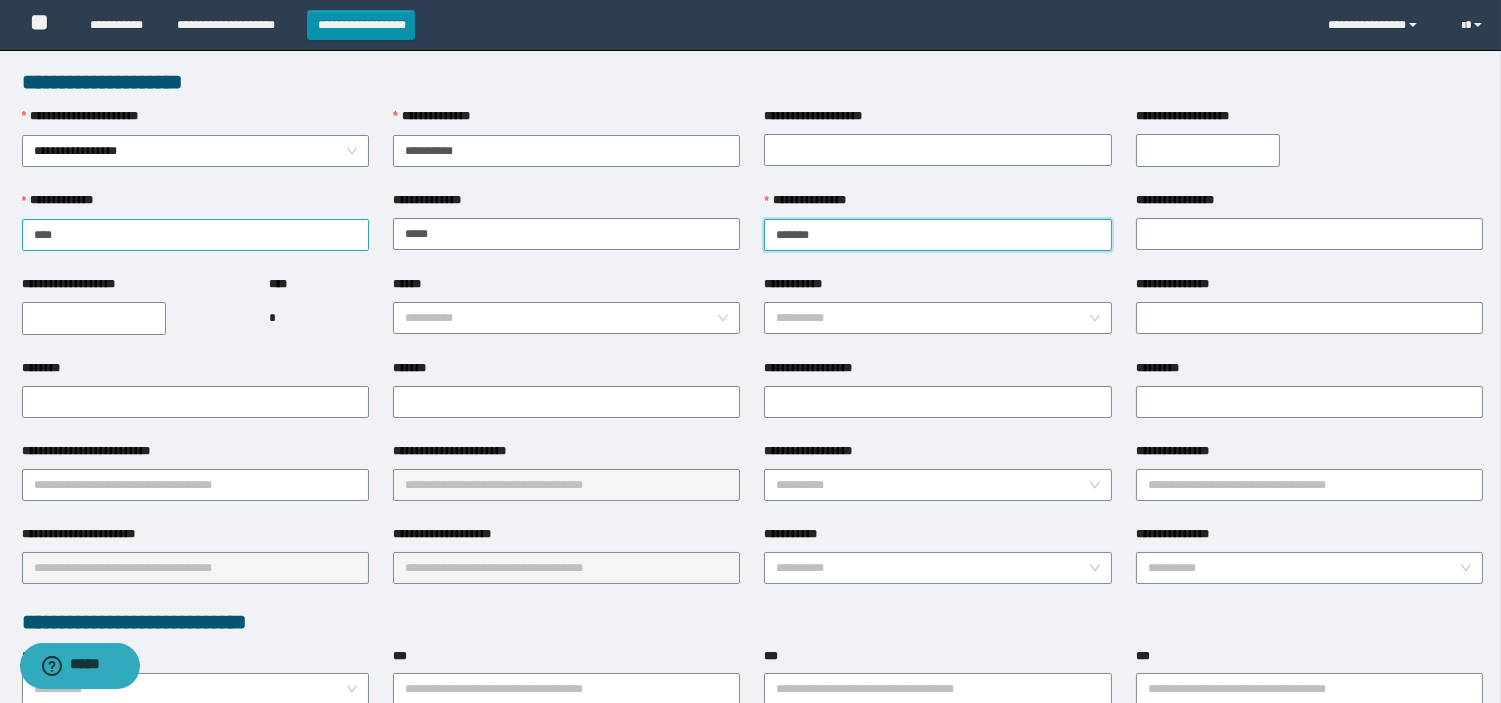 type on "*******" 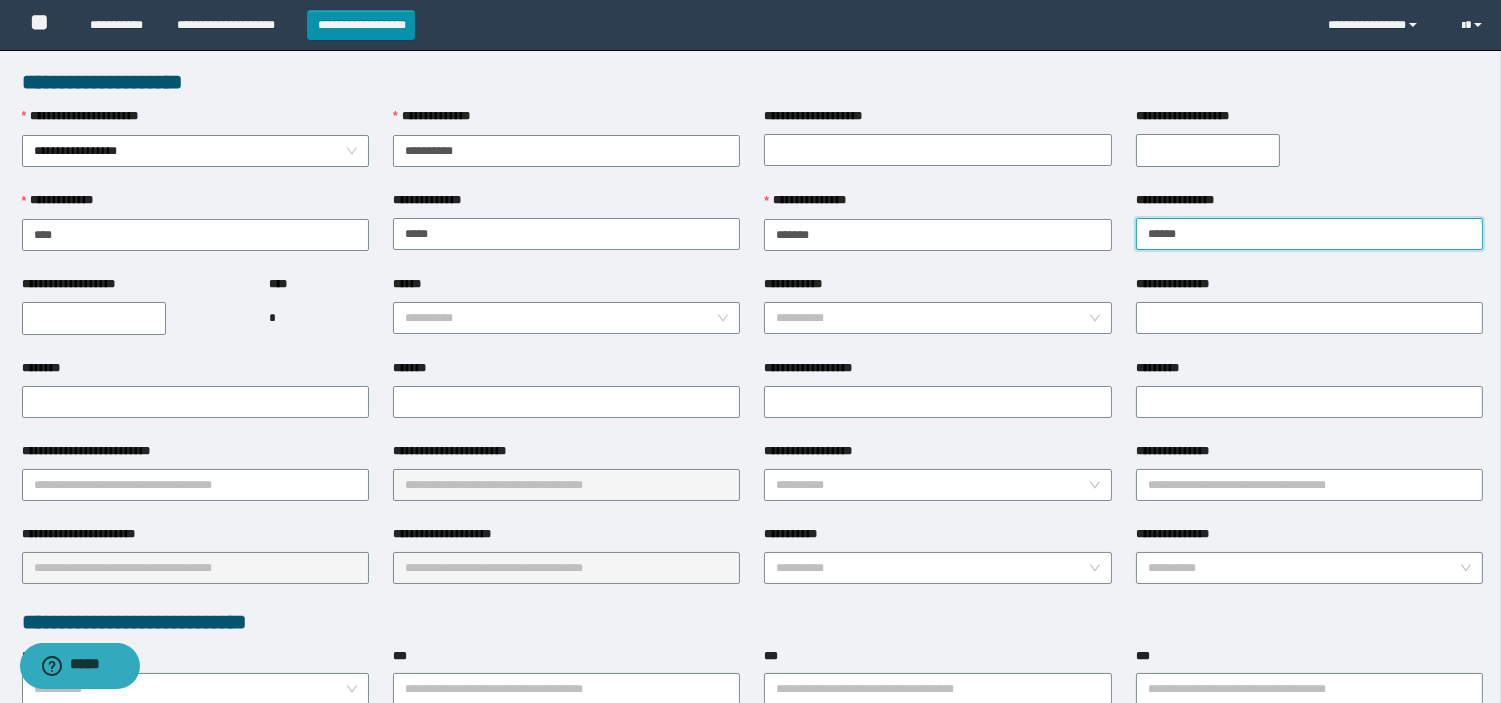 type on "******" 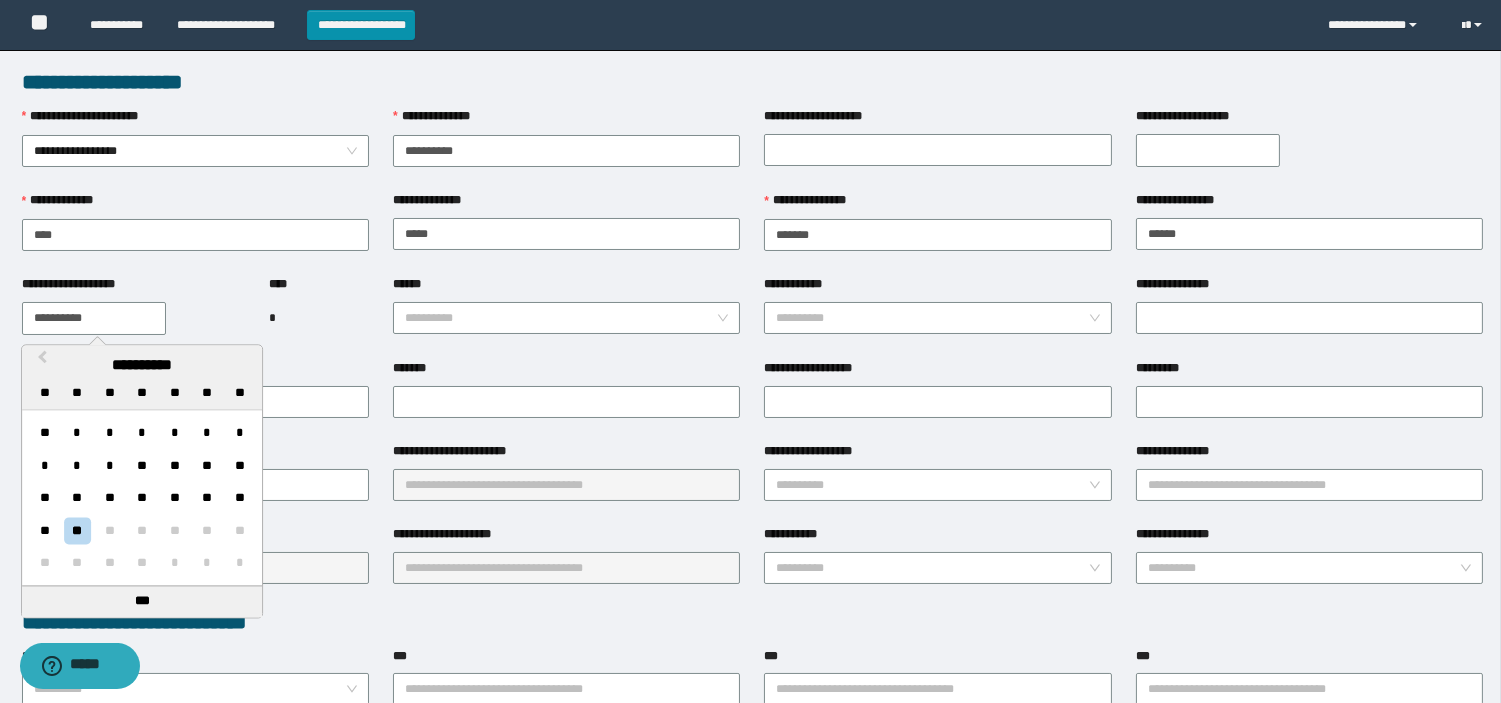 click on "**********" at bounding box center (94, 318) 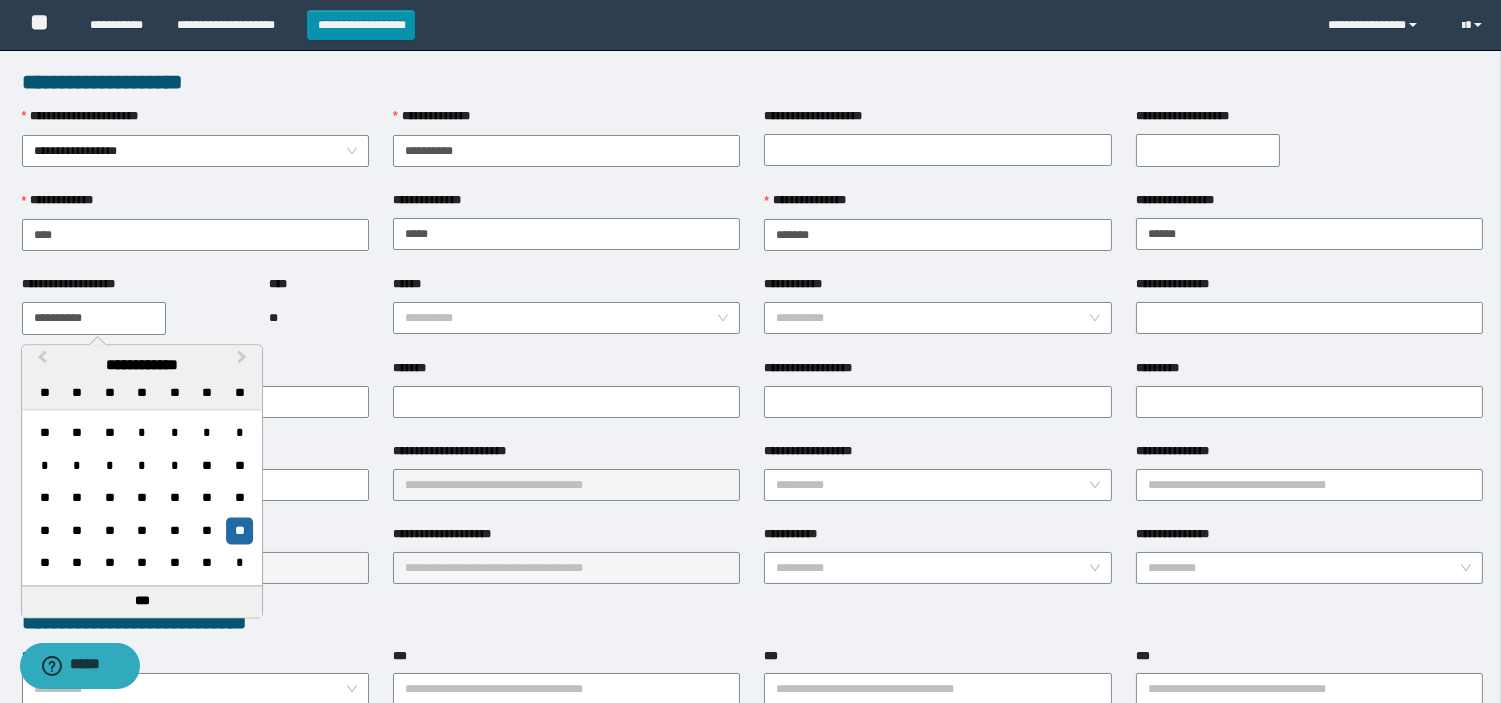 type on "**********" 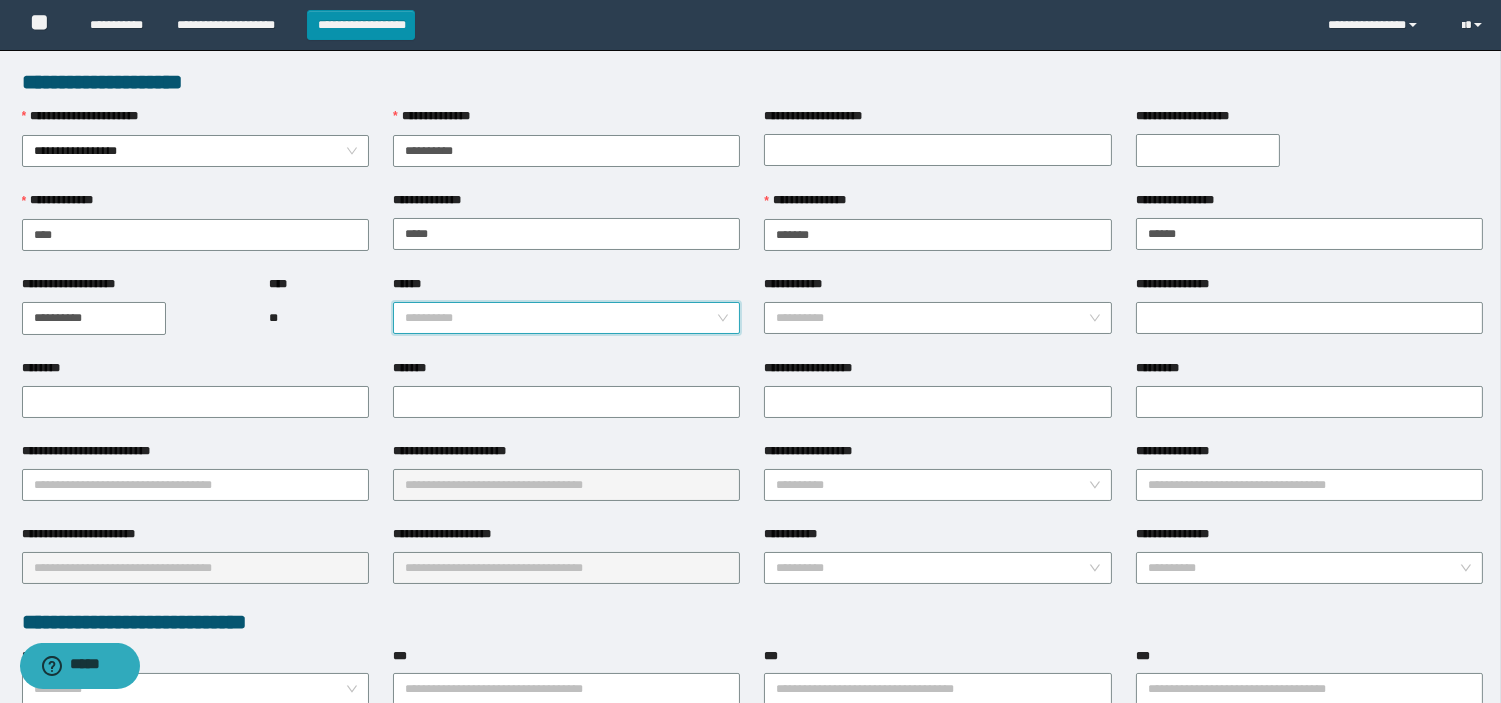 click on "******" at bounding box center (560, 318) 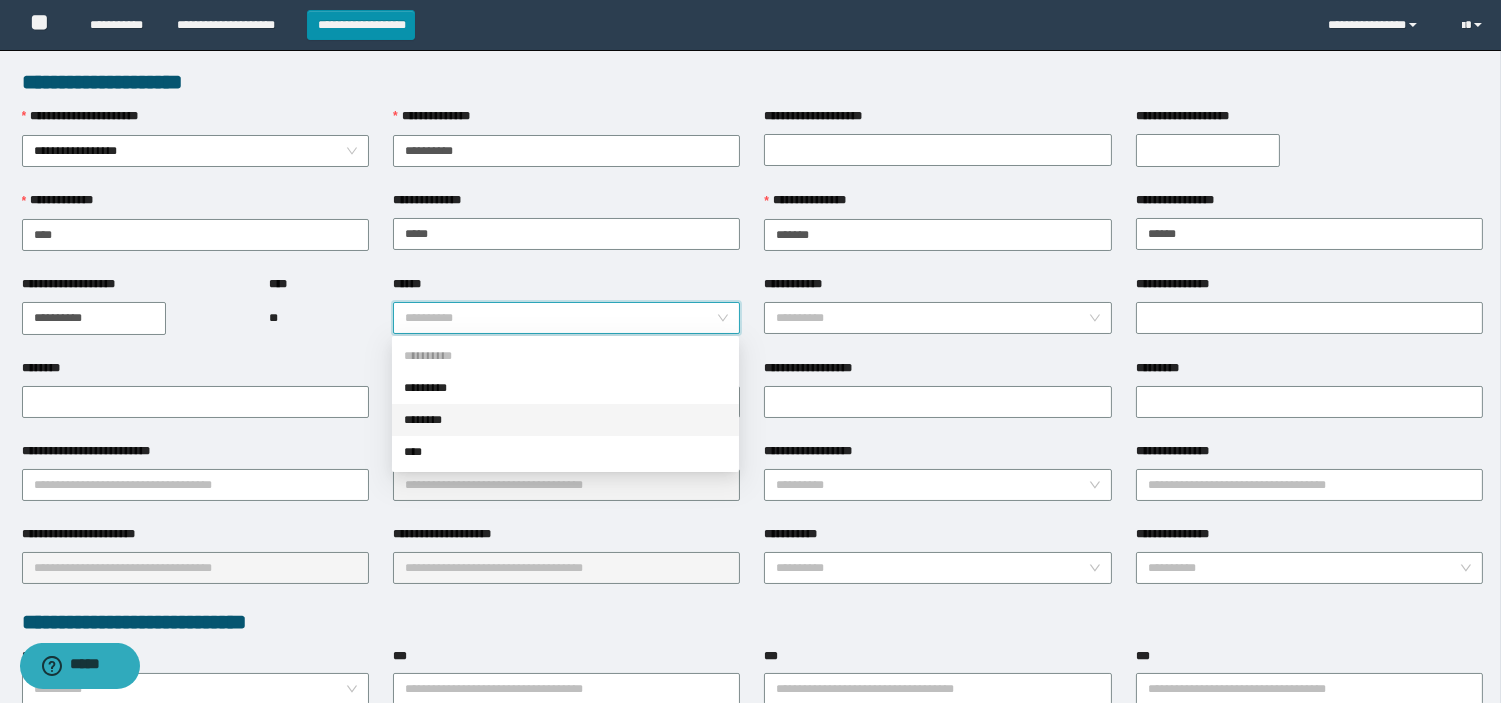 click on "********" at bounding box center (565, 420) 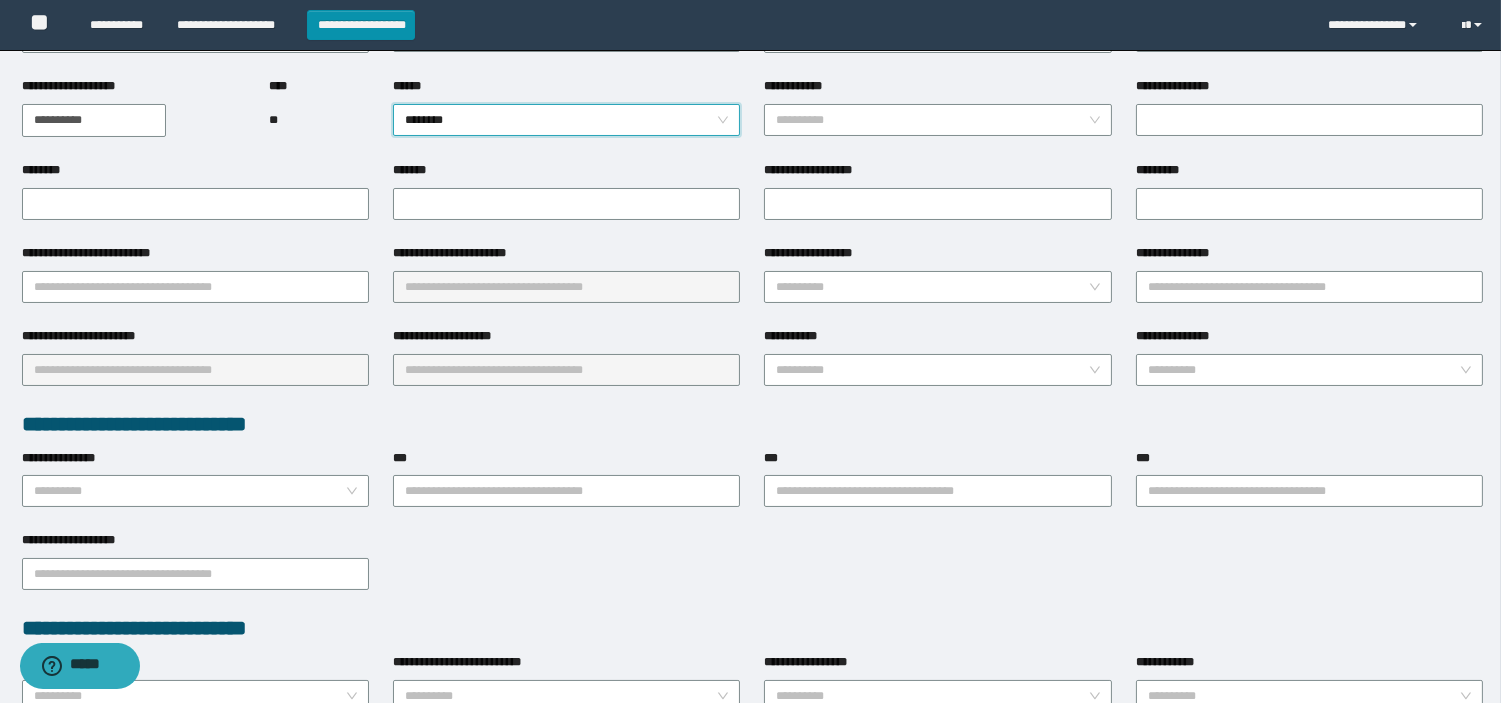 scroll, scrollTop: 222, scrollLeft: 0, axis: vertical 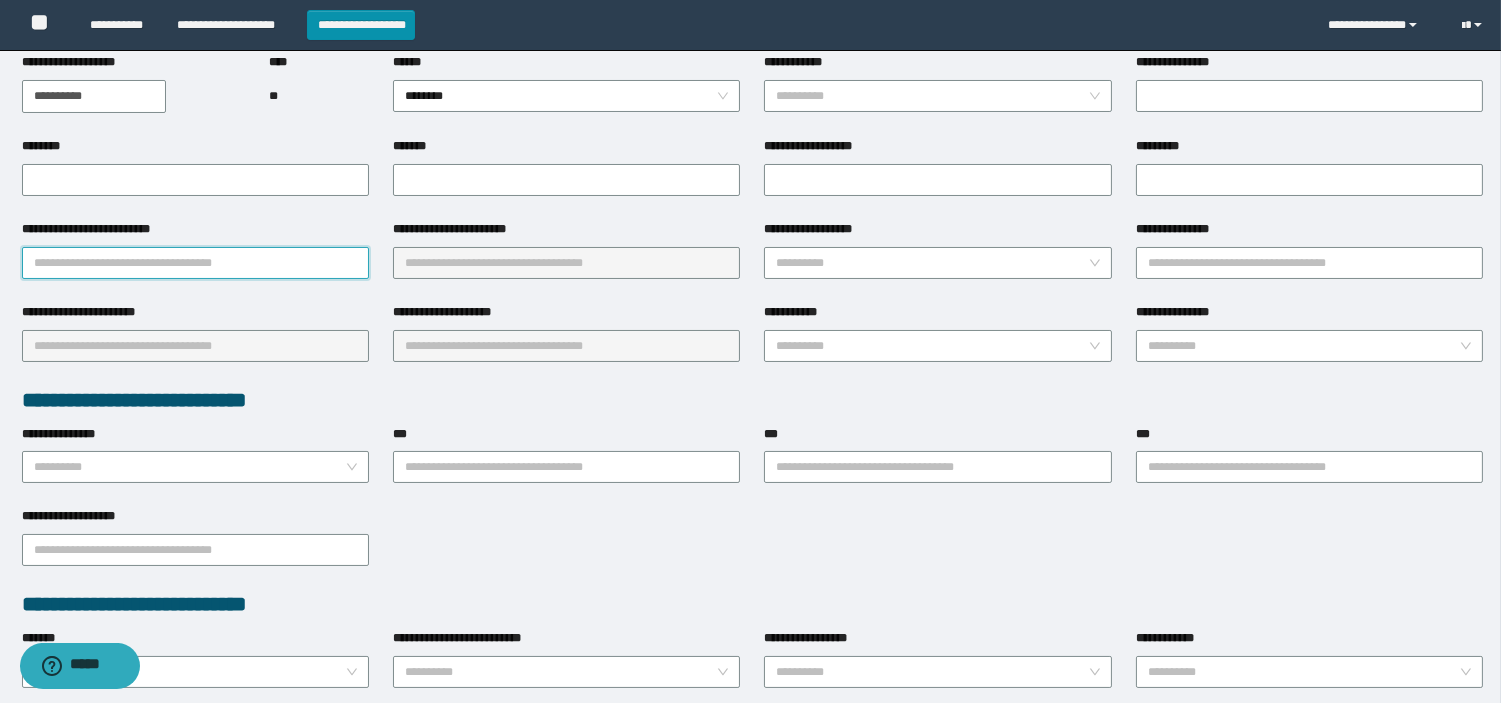 click on "**********" at bounding box center [195, 263] 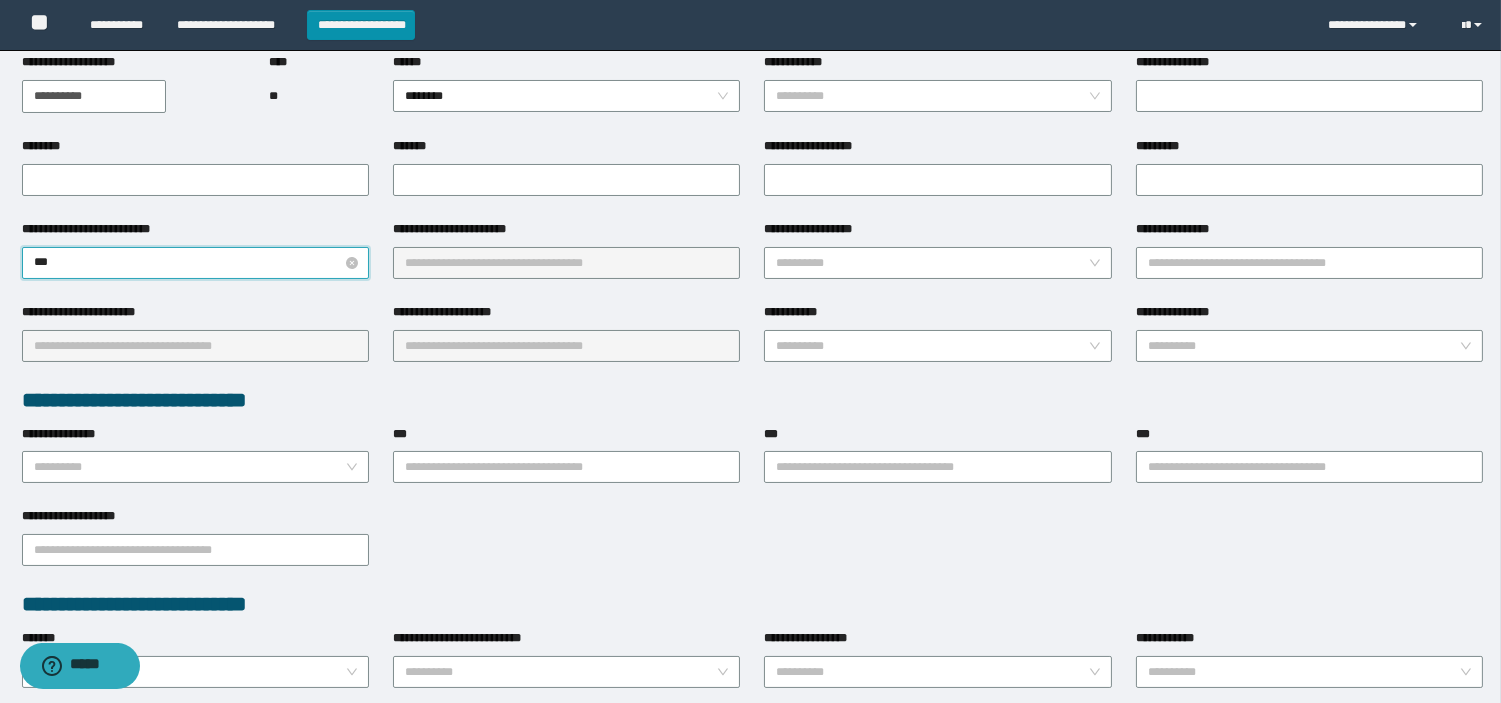 type on "****" 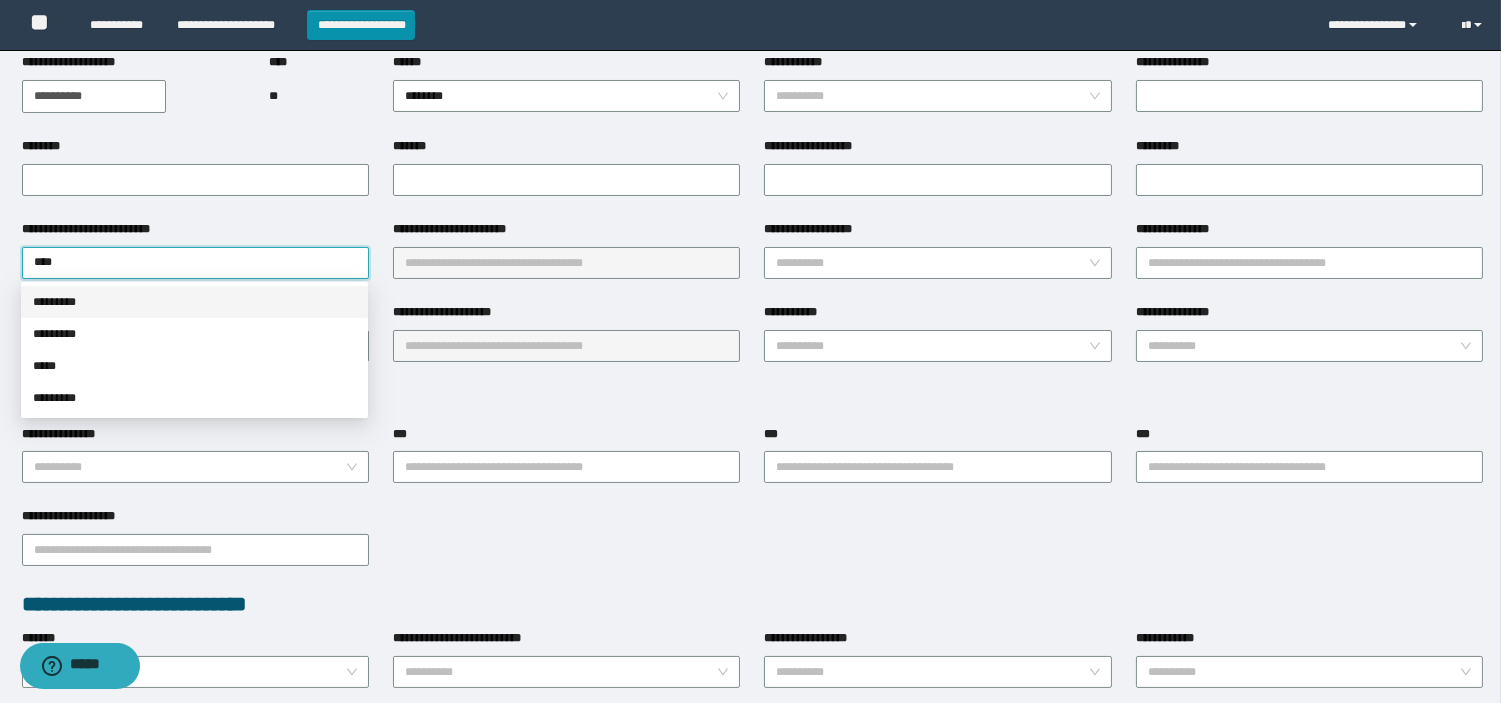 click on "*********" at bounding box center [194, 302] 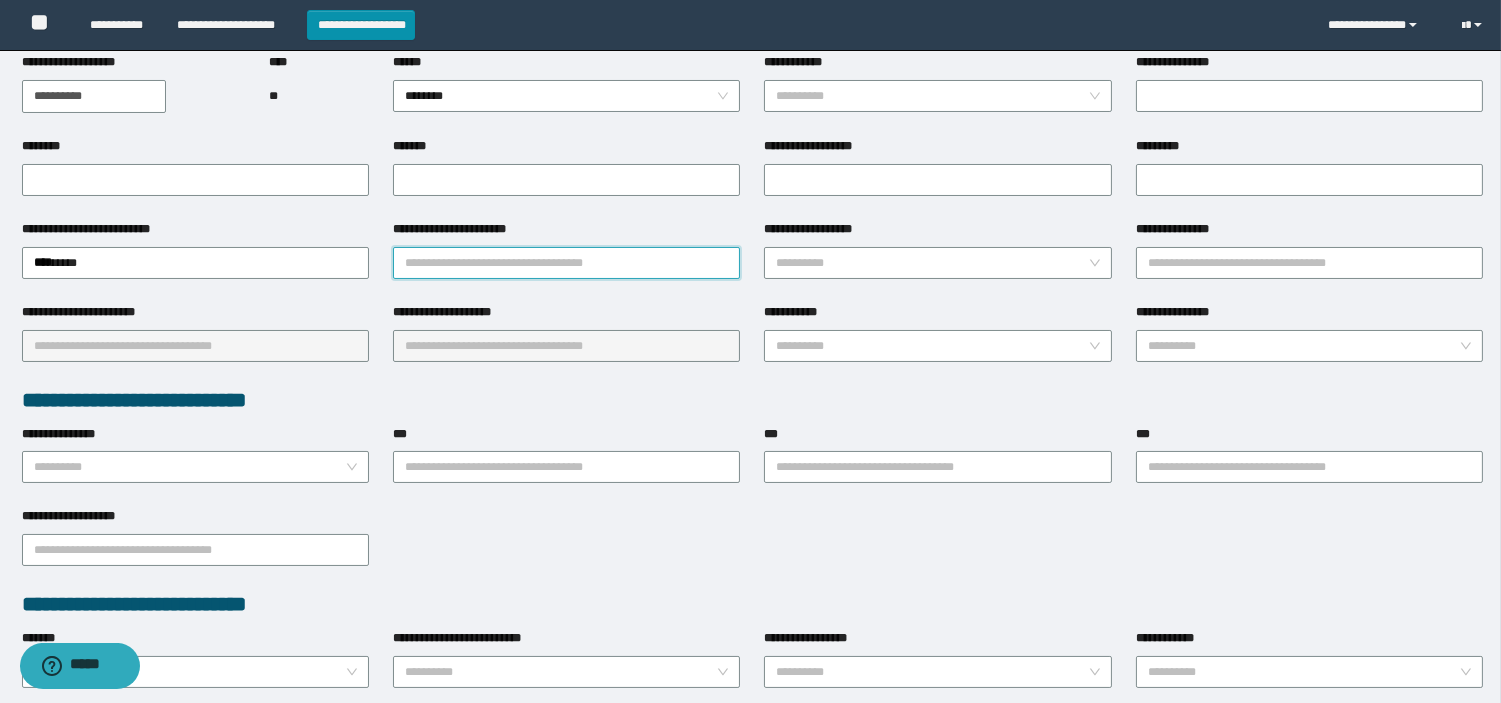 click on "**********" at bounding box center (566, 263) 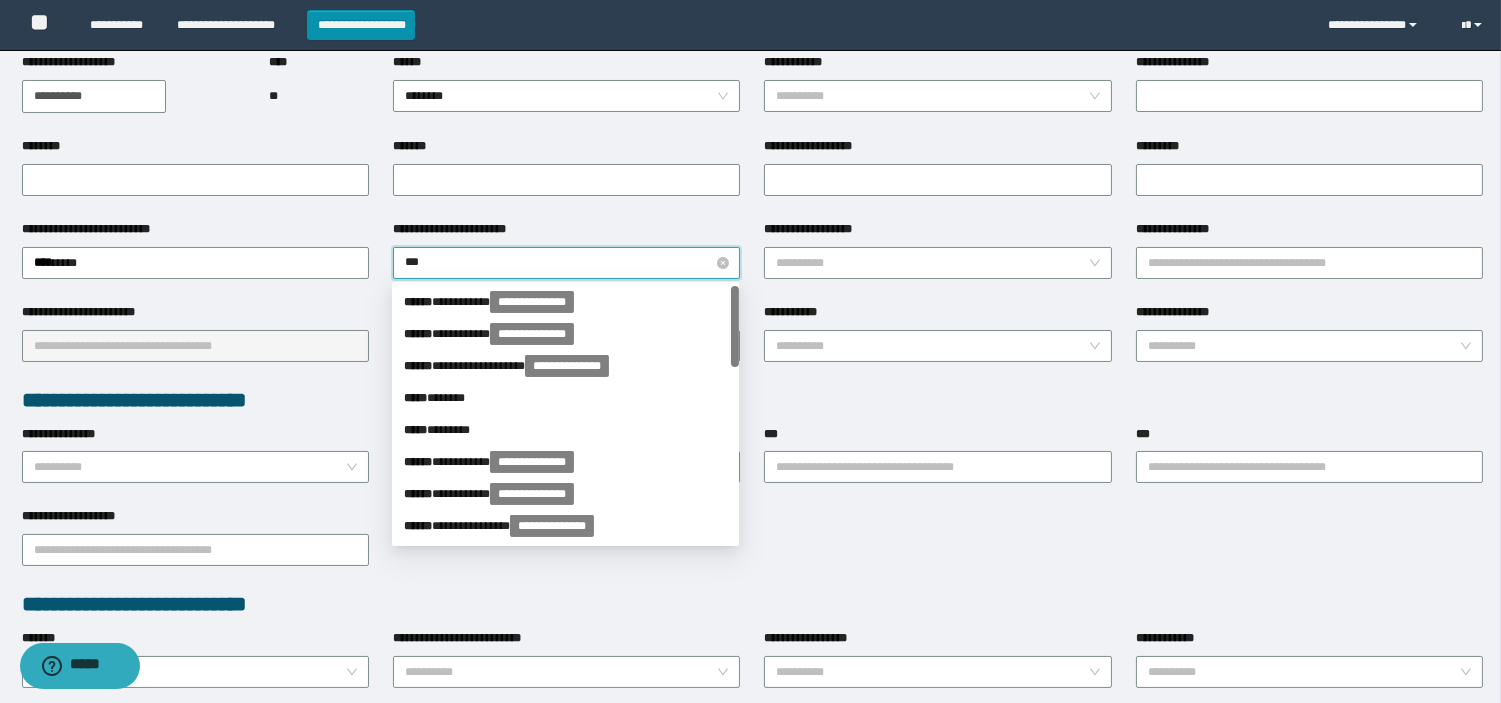 type on "****" 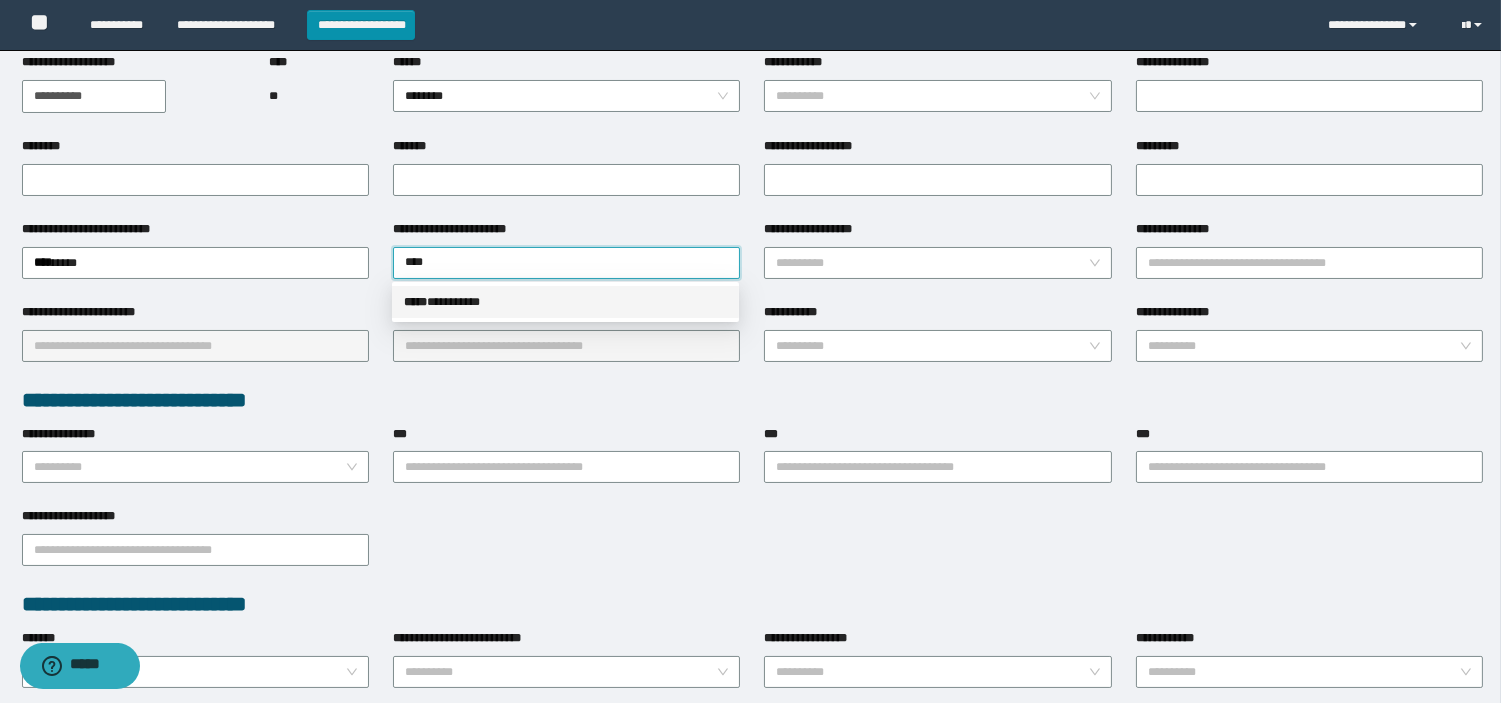 click on "***** * ********" at bounding box center [565, 302] 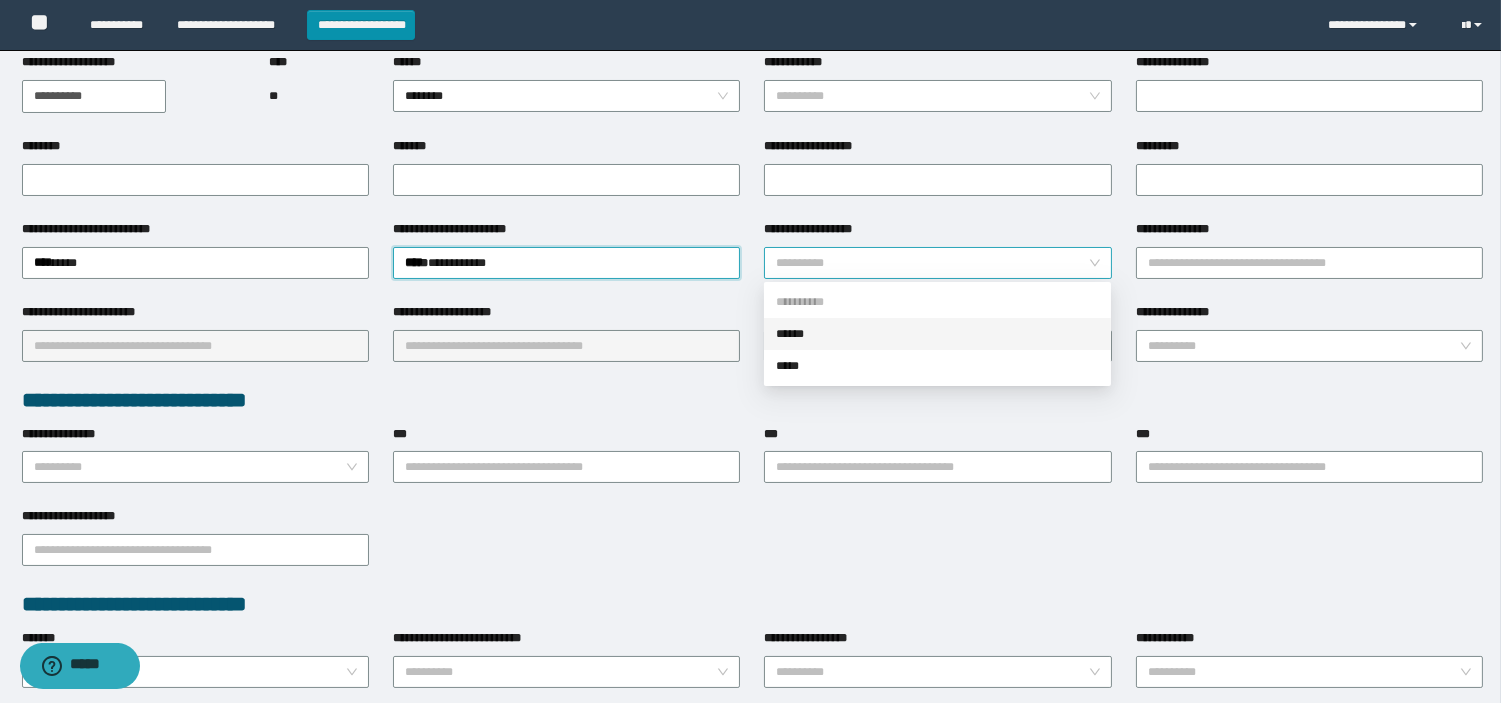 click on "**********" at bounding box center [937, 263] 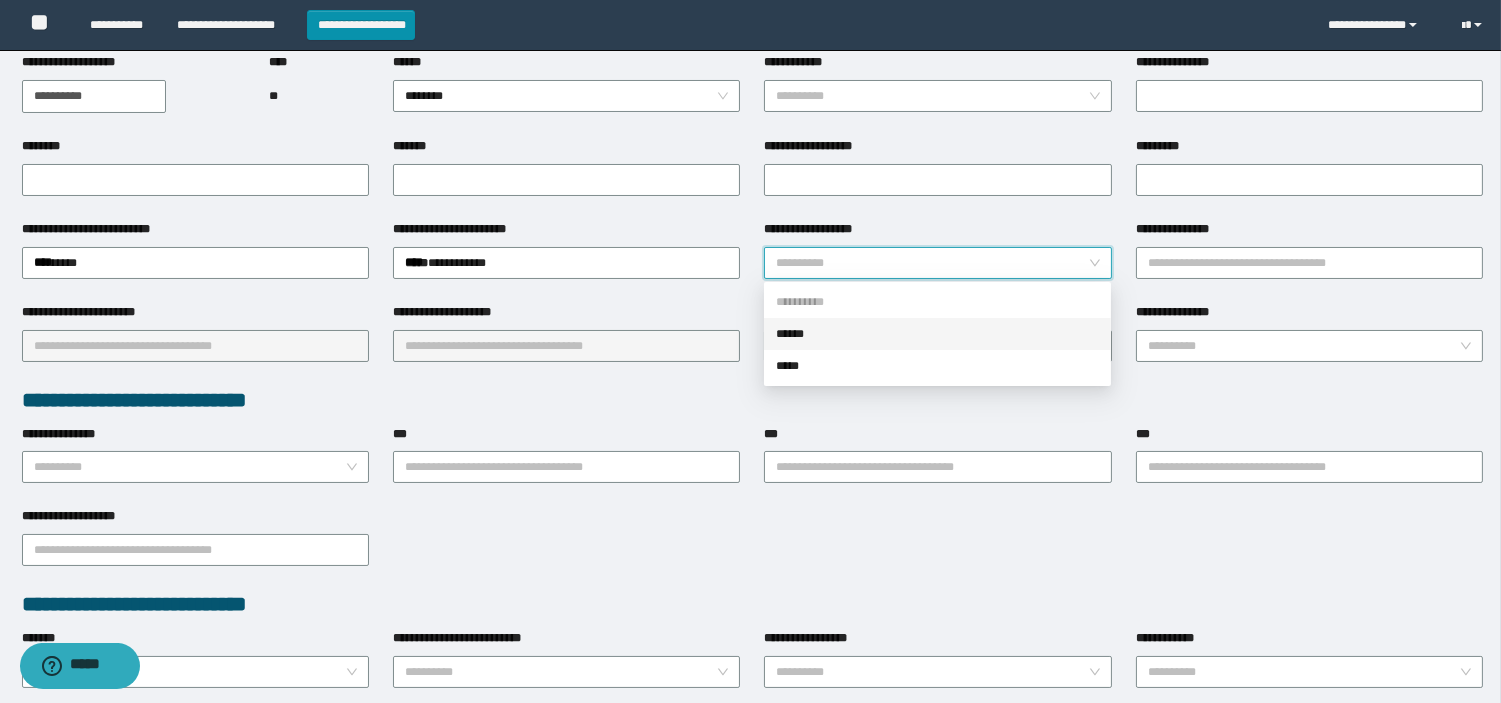 click on "******" at bounding box center [937, 334] 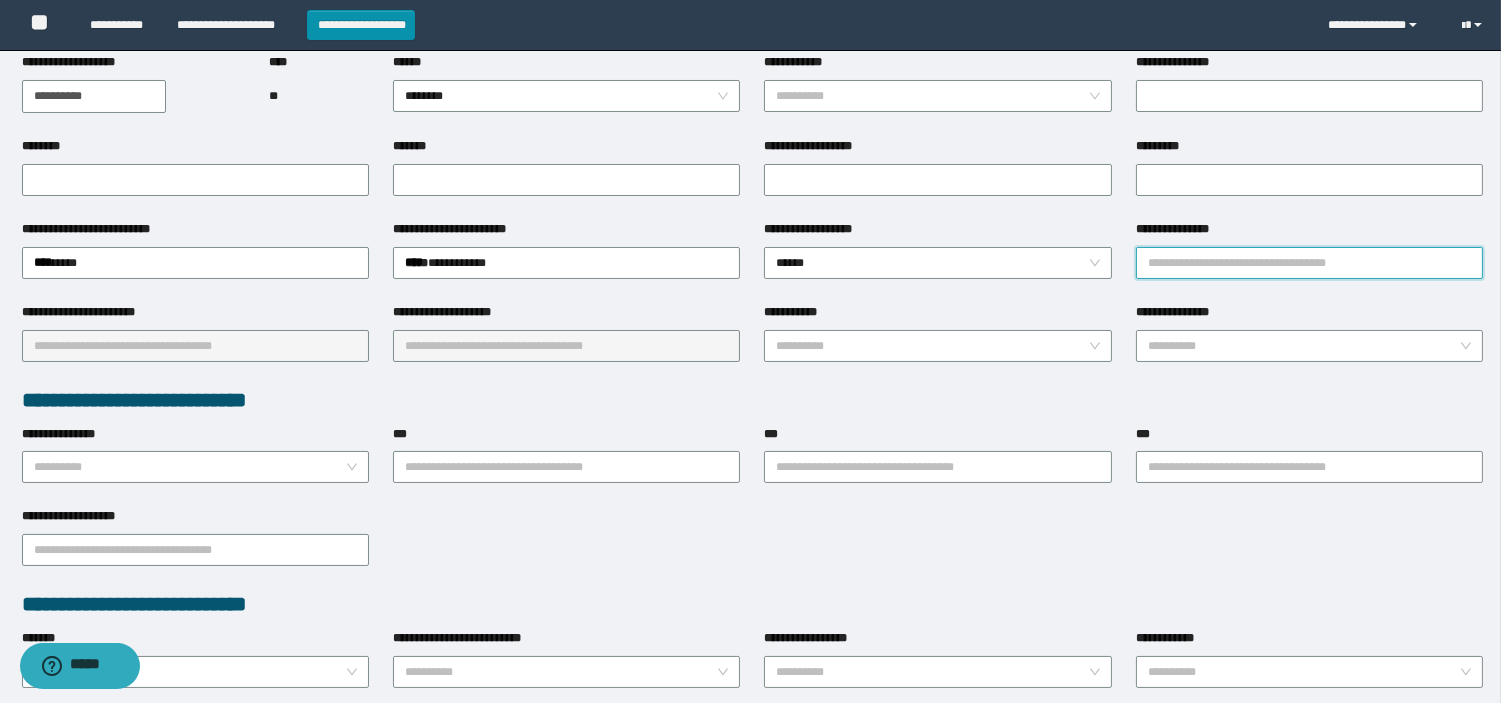 click on "**********" at bounding box center (1309, 263) 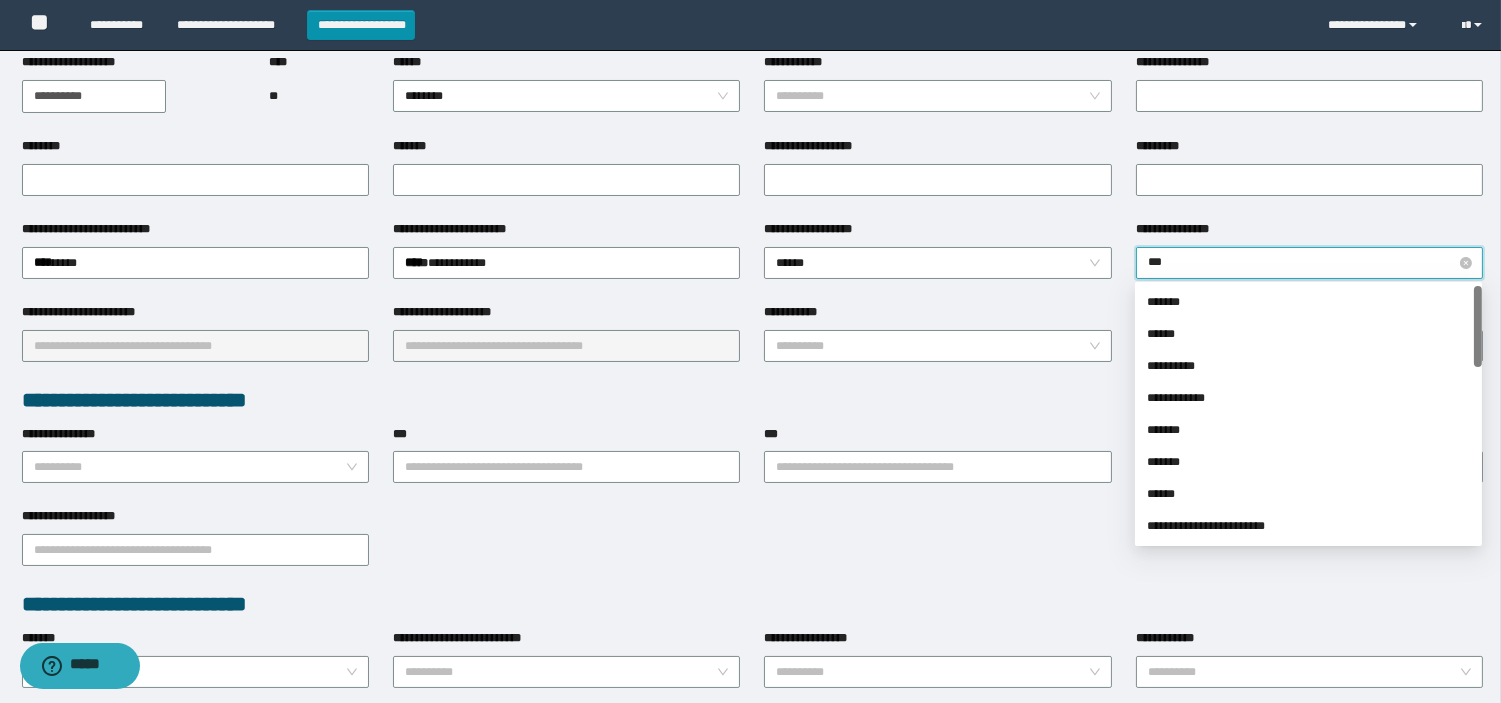 type on "****" 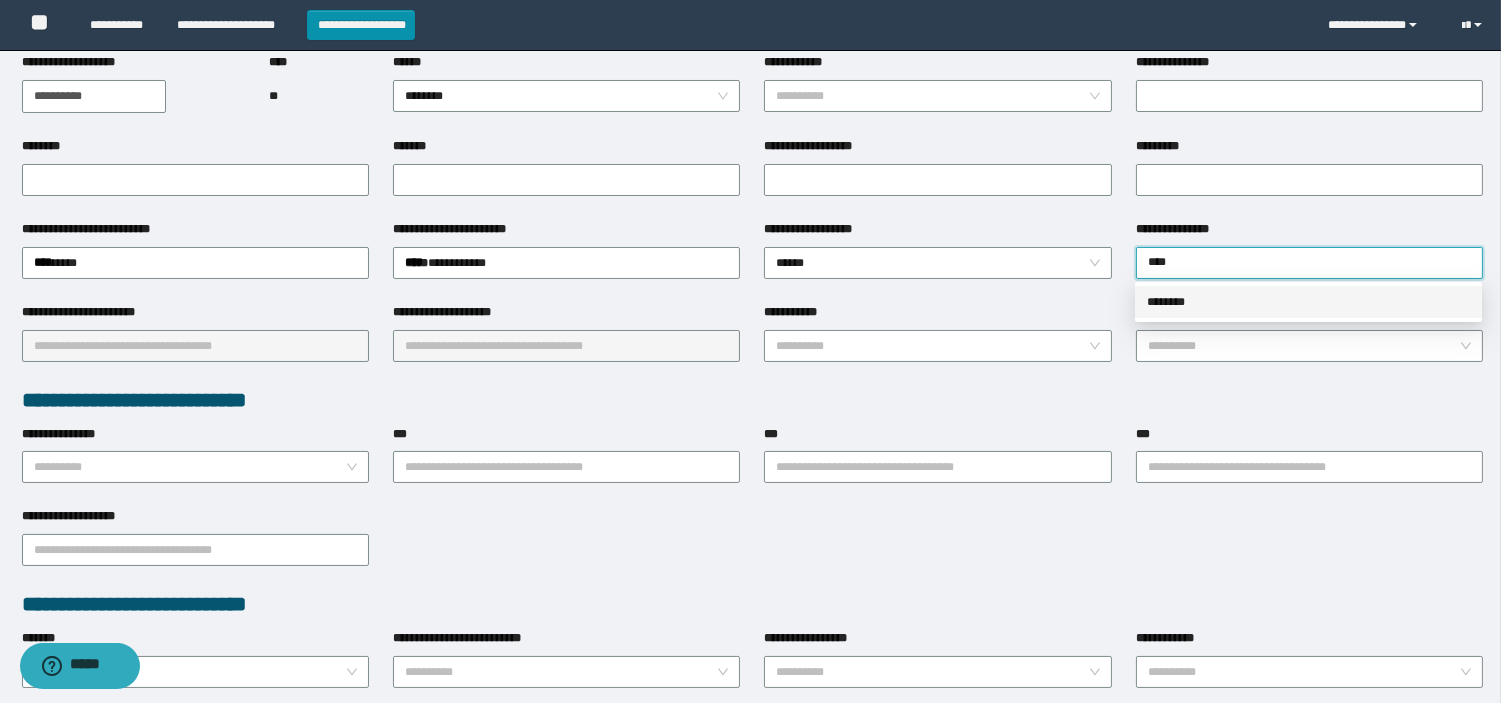 click on "********" at bounding box center (1308, 302) 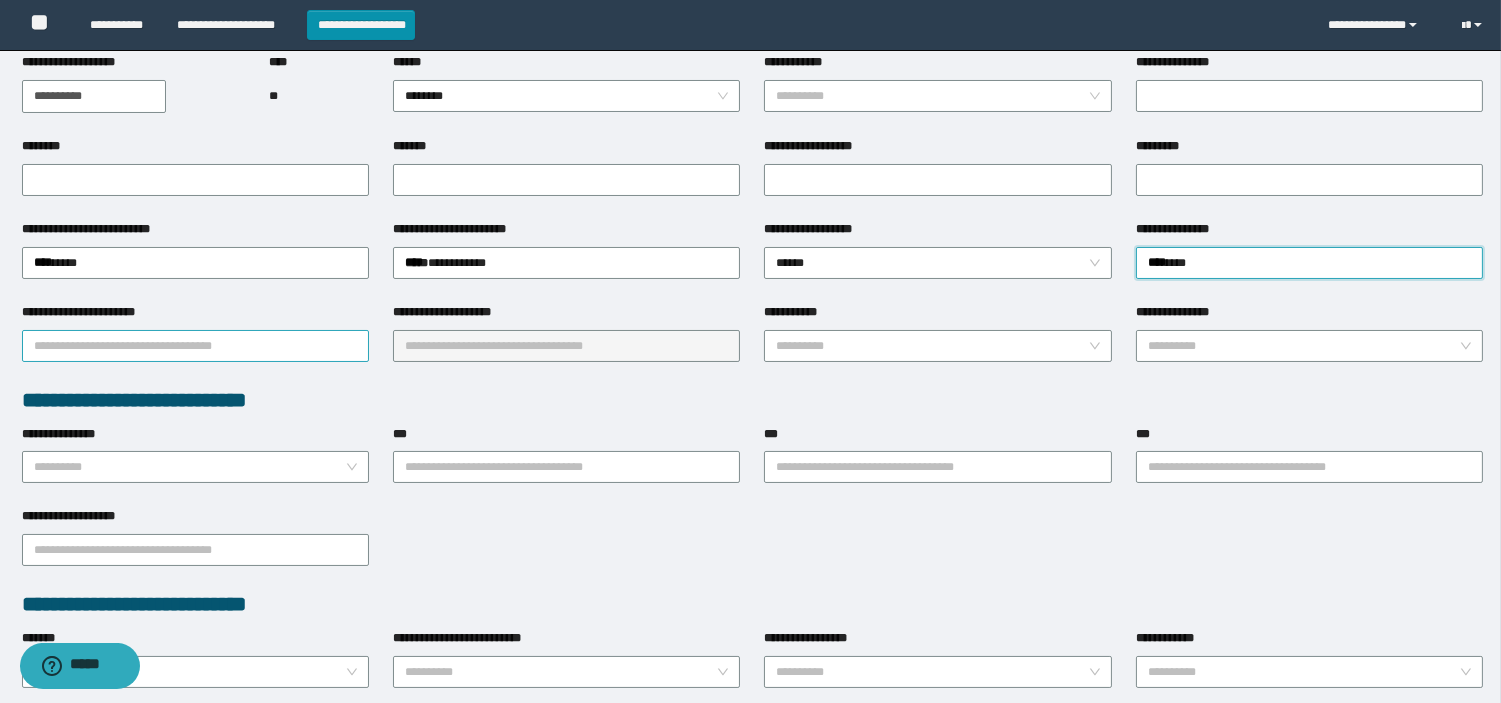 click on "**********" at bounding box center [195, 346] 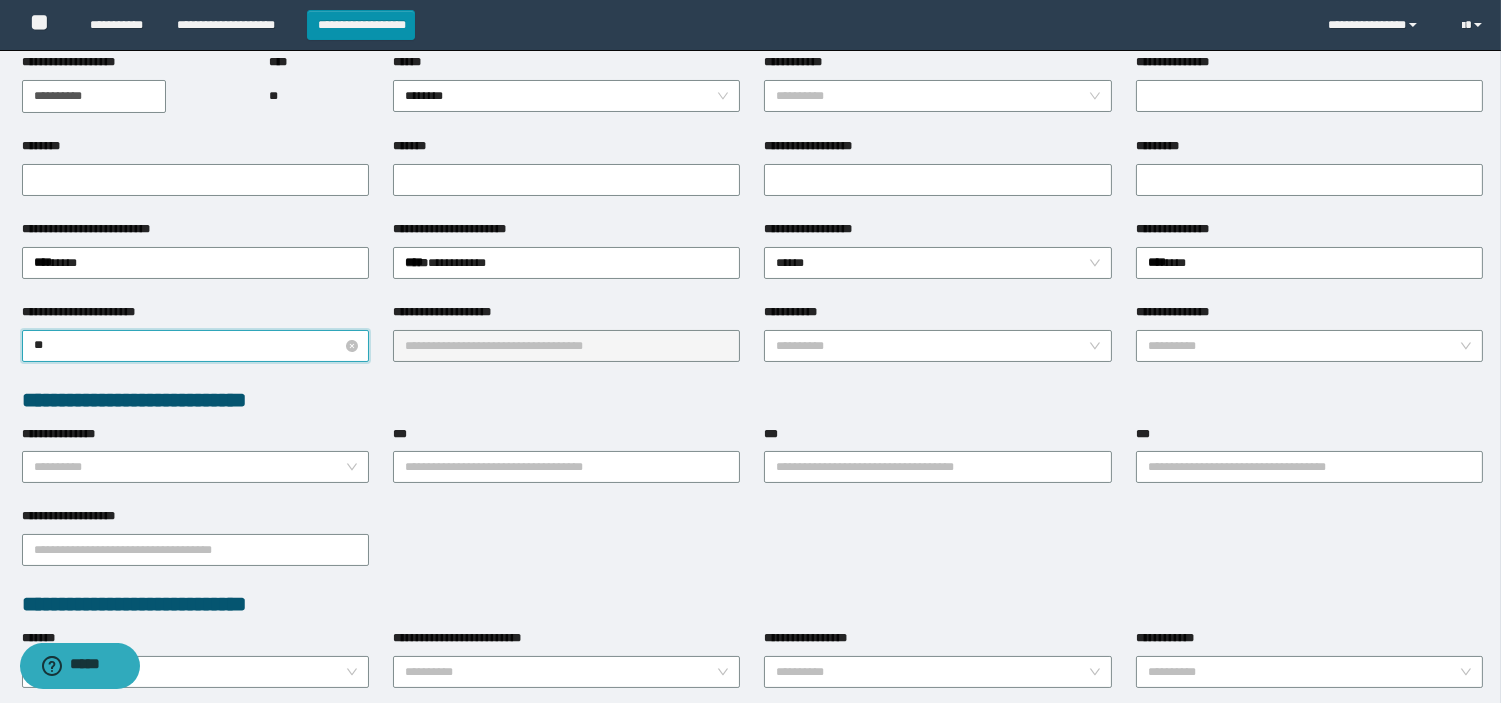 type on "***" 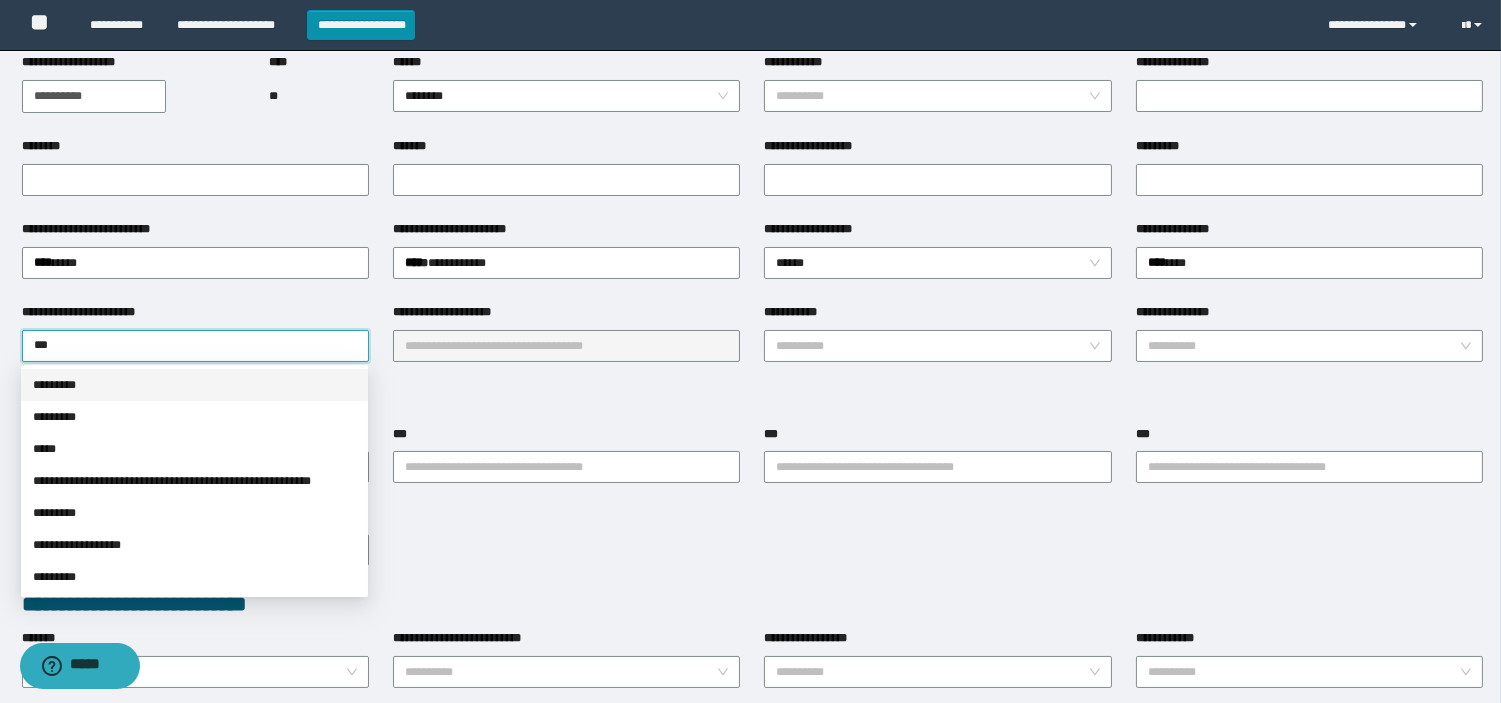 click on "*********" at bounding box center (194, 385) 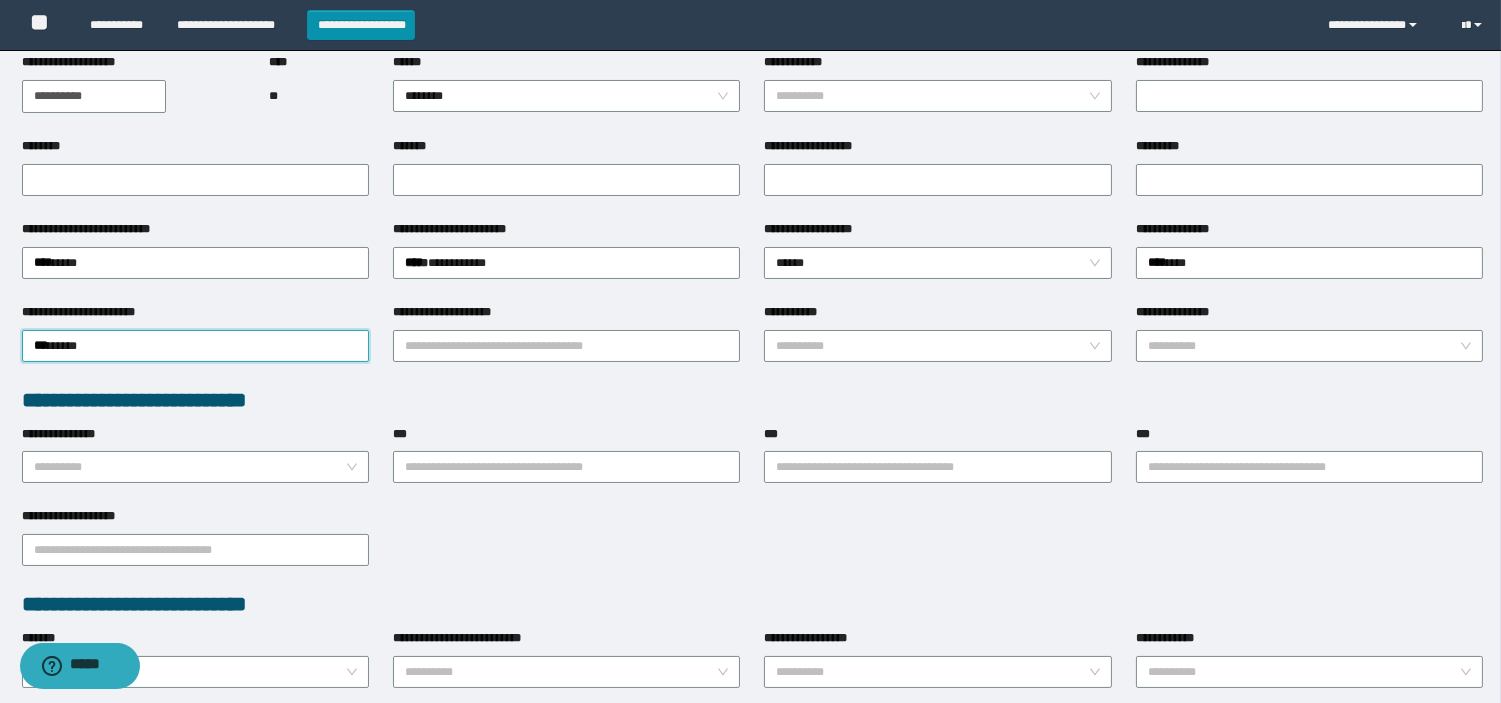 click on "**********" at bounding box center [566, 344] 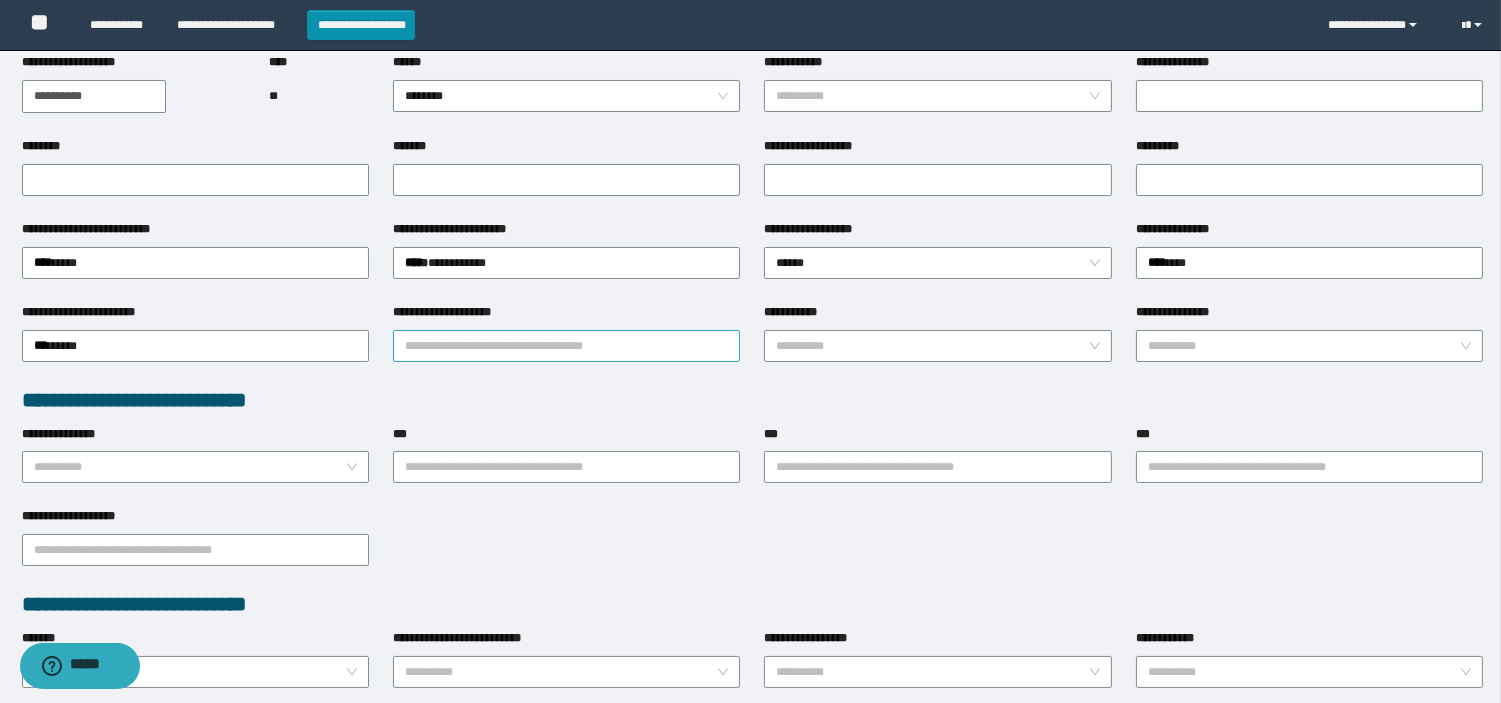 click on "**********" at bounding box center [566, 346] 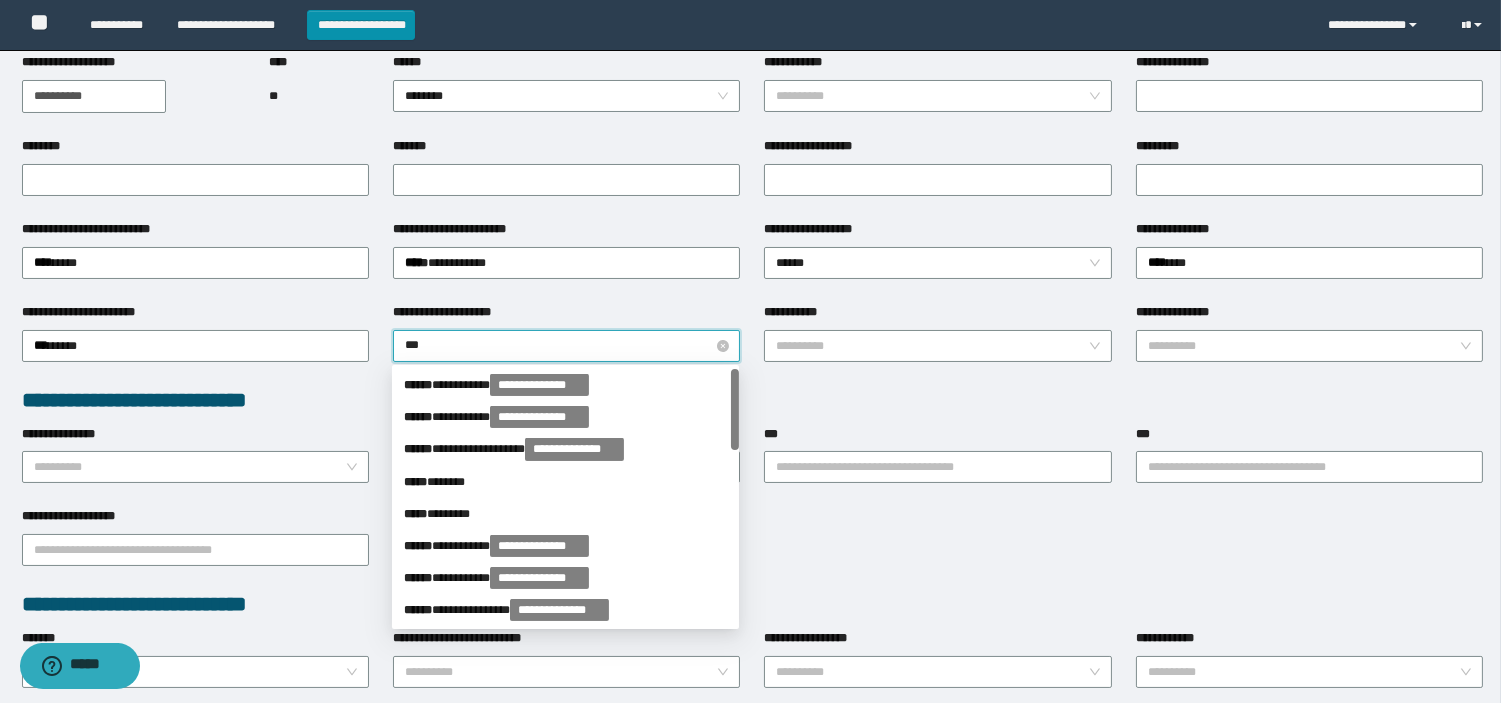 type on "****" 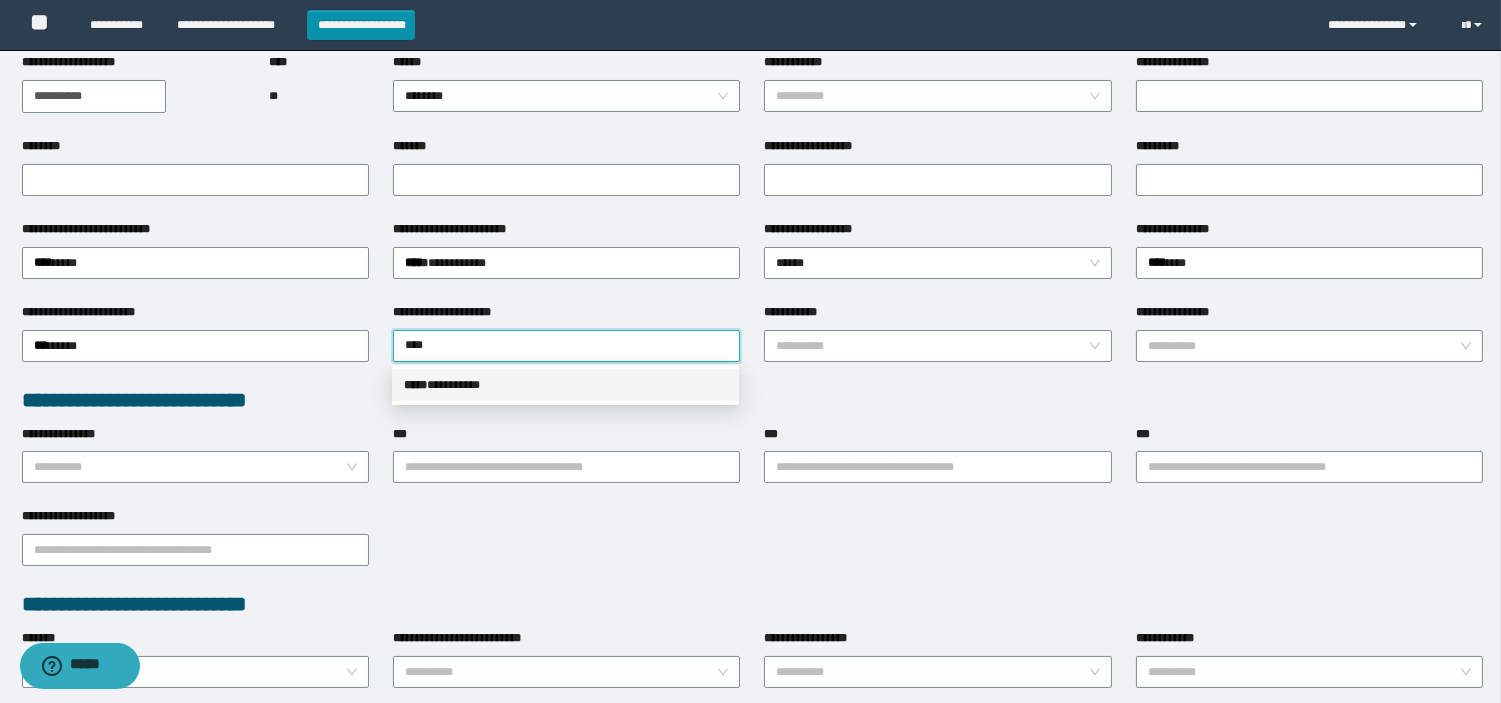 click on "***** * ********" at bounding box center [565, 385] 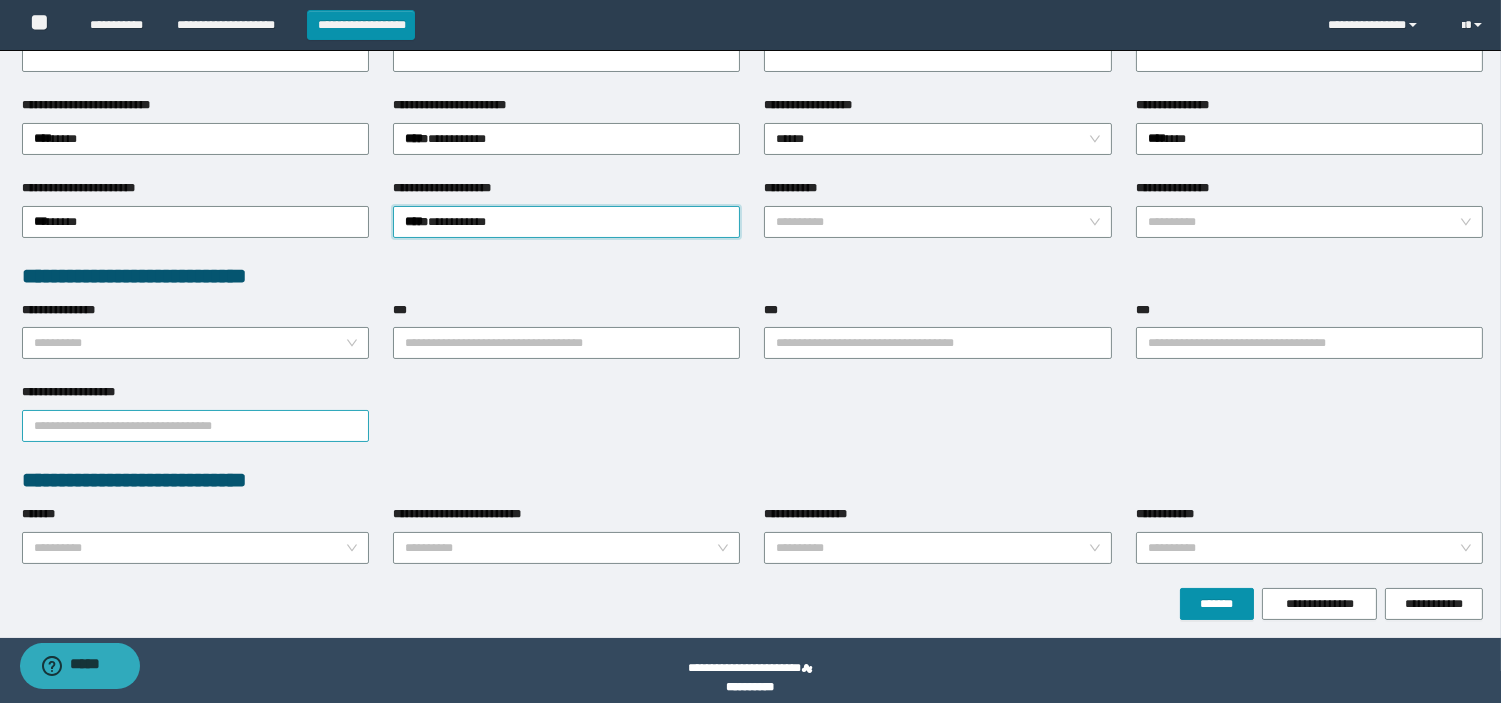 scroll, scrollTop: 358, scrollLeft: 0, axis: vertical 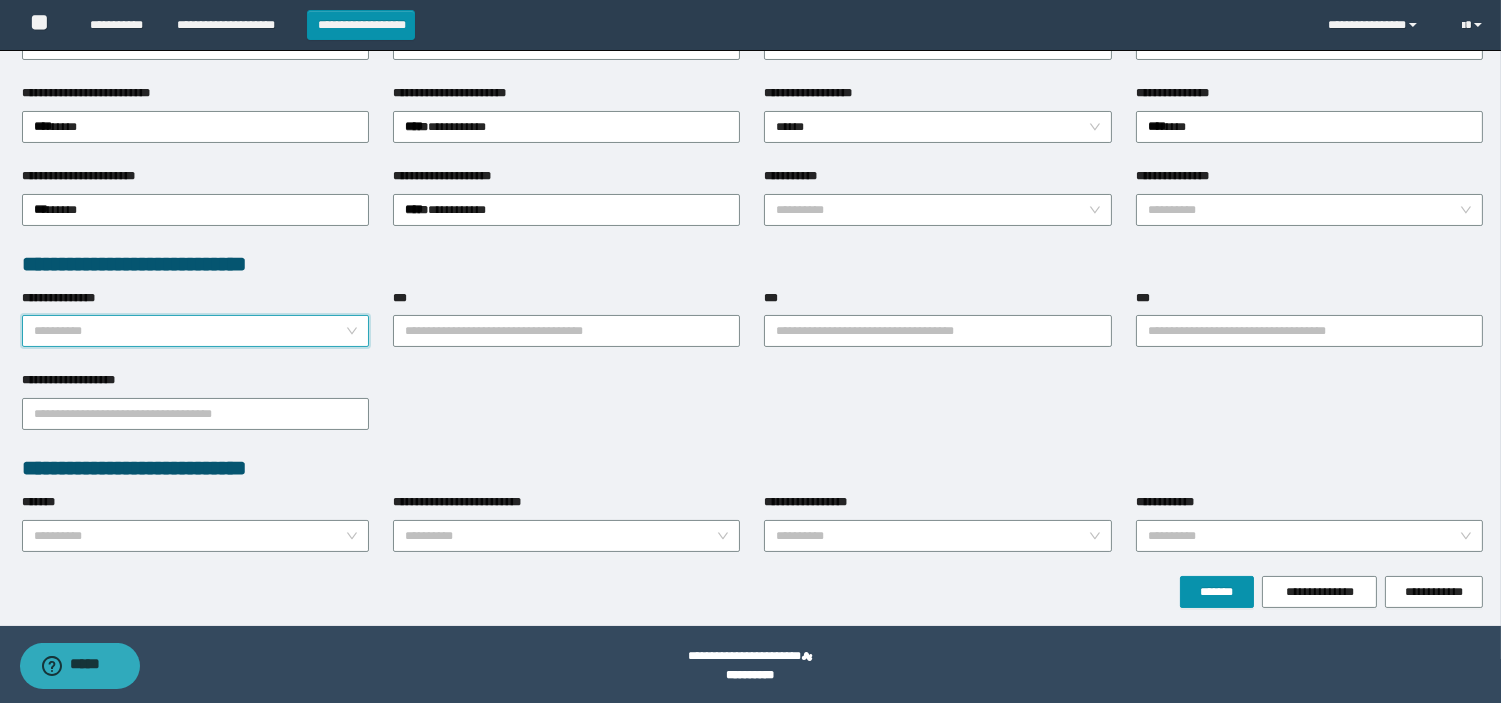click on "**********" at bounding box center (189, 331) 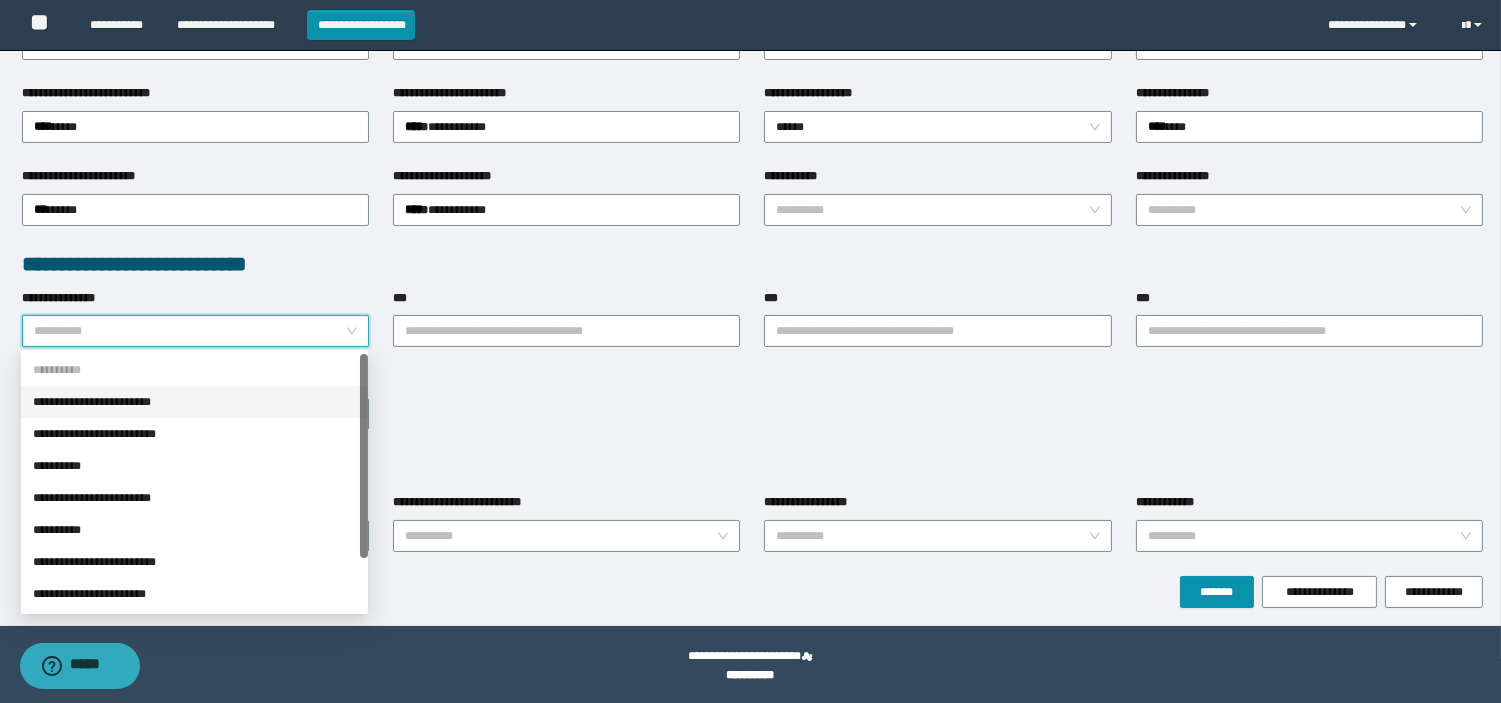 click on "**********" at bounding box center [194, 402] 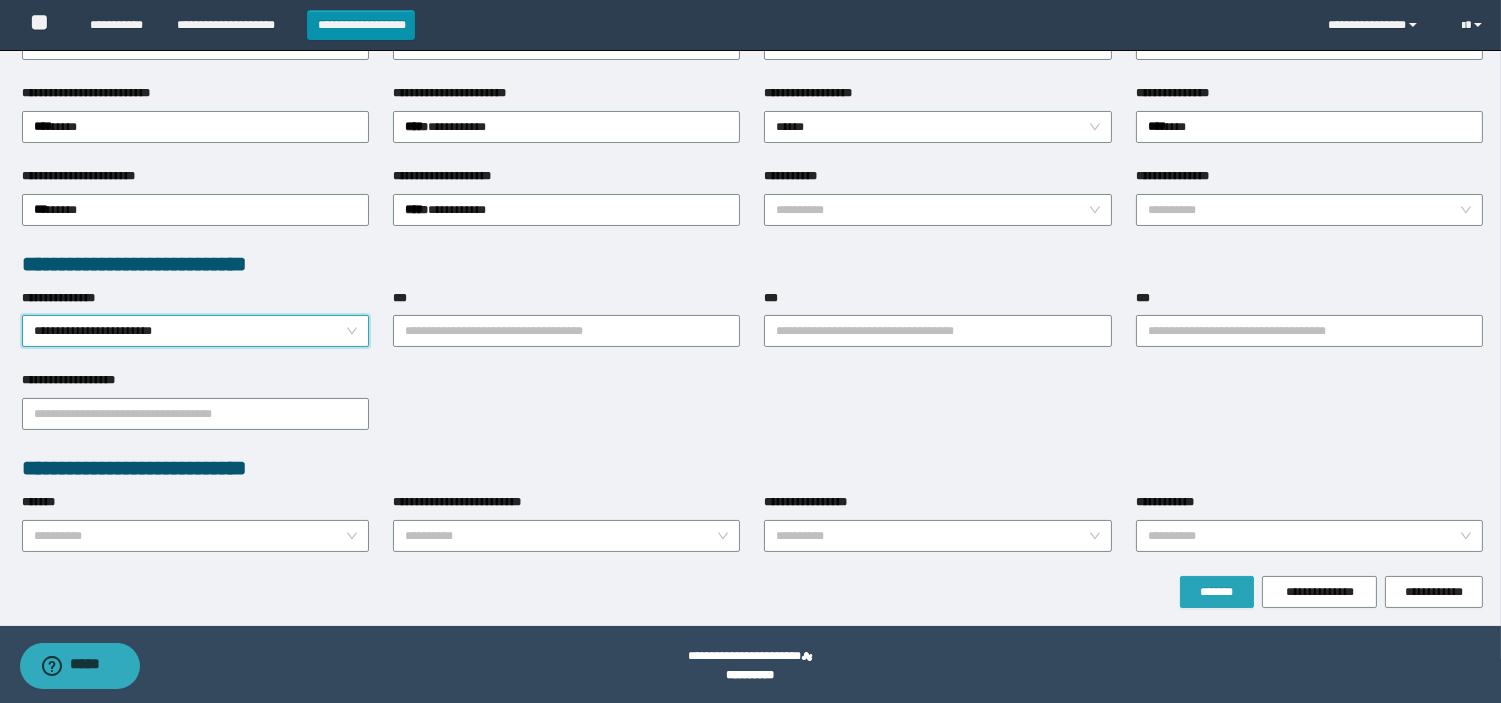 click on "*******" at bounding box center [1217, 592] 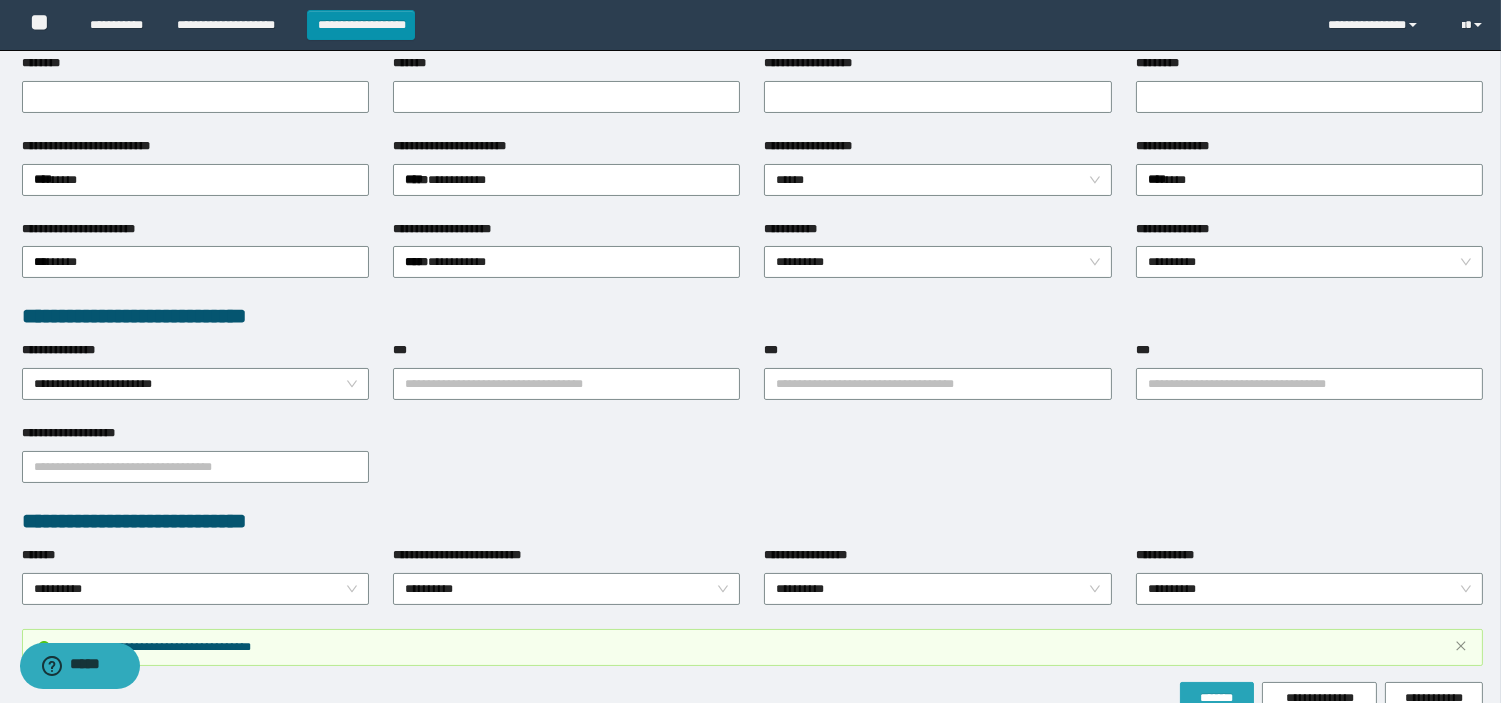scroll, scrollTop: 412, scrollLeft: 0, axis: vertical 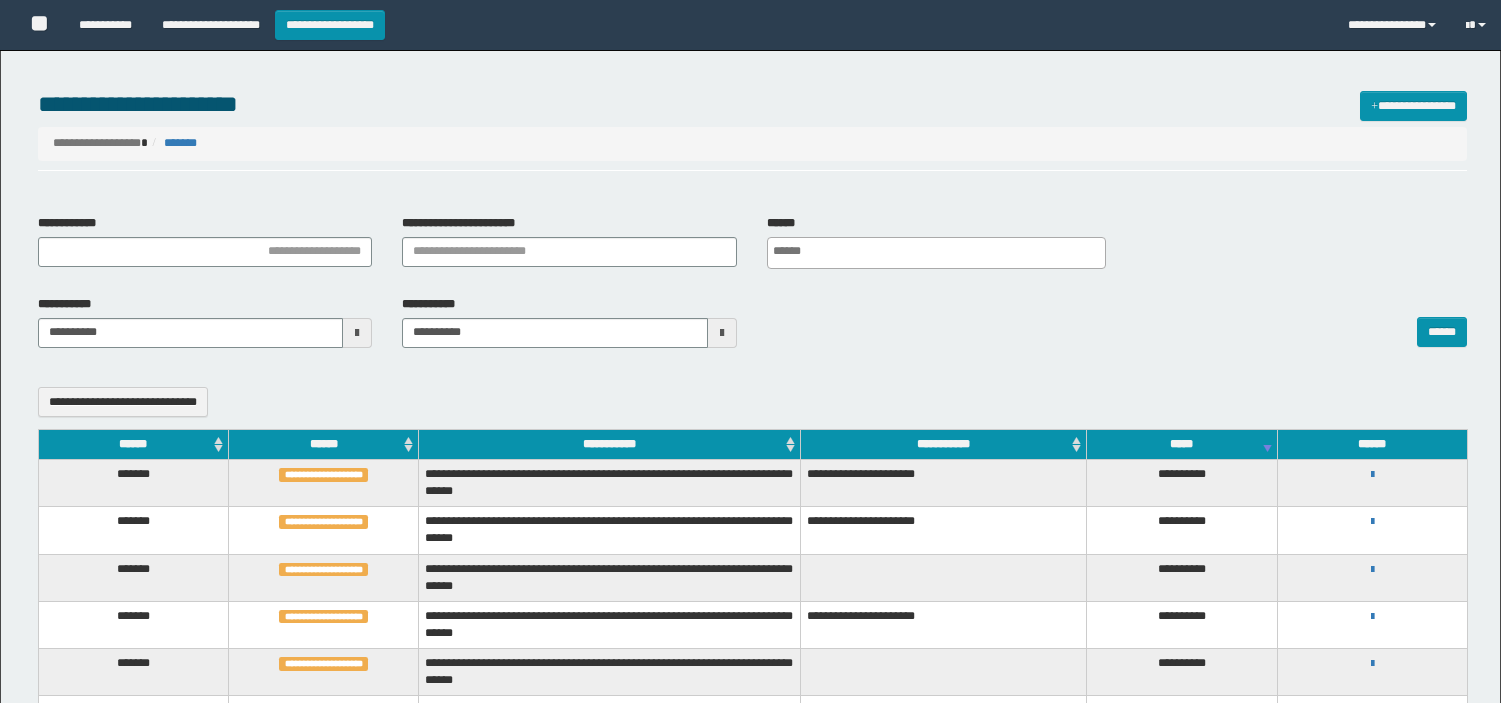 select 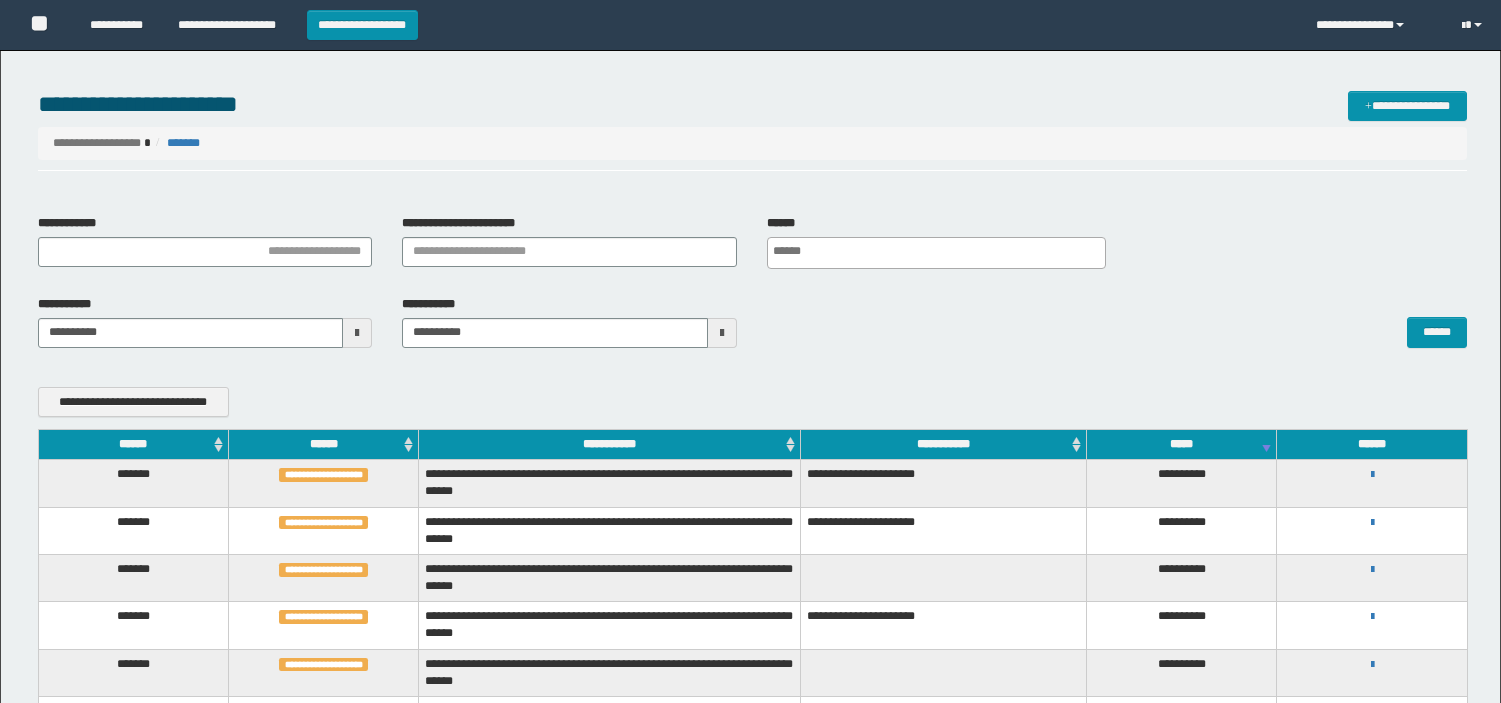 scroll, scrollTop: 0, scrollLeft: 0, axis: both 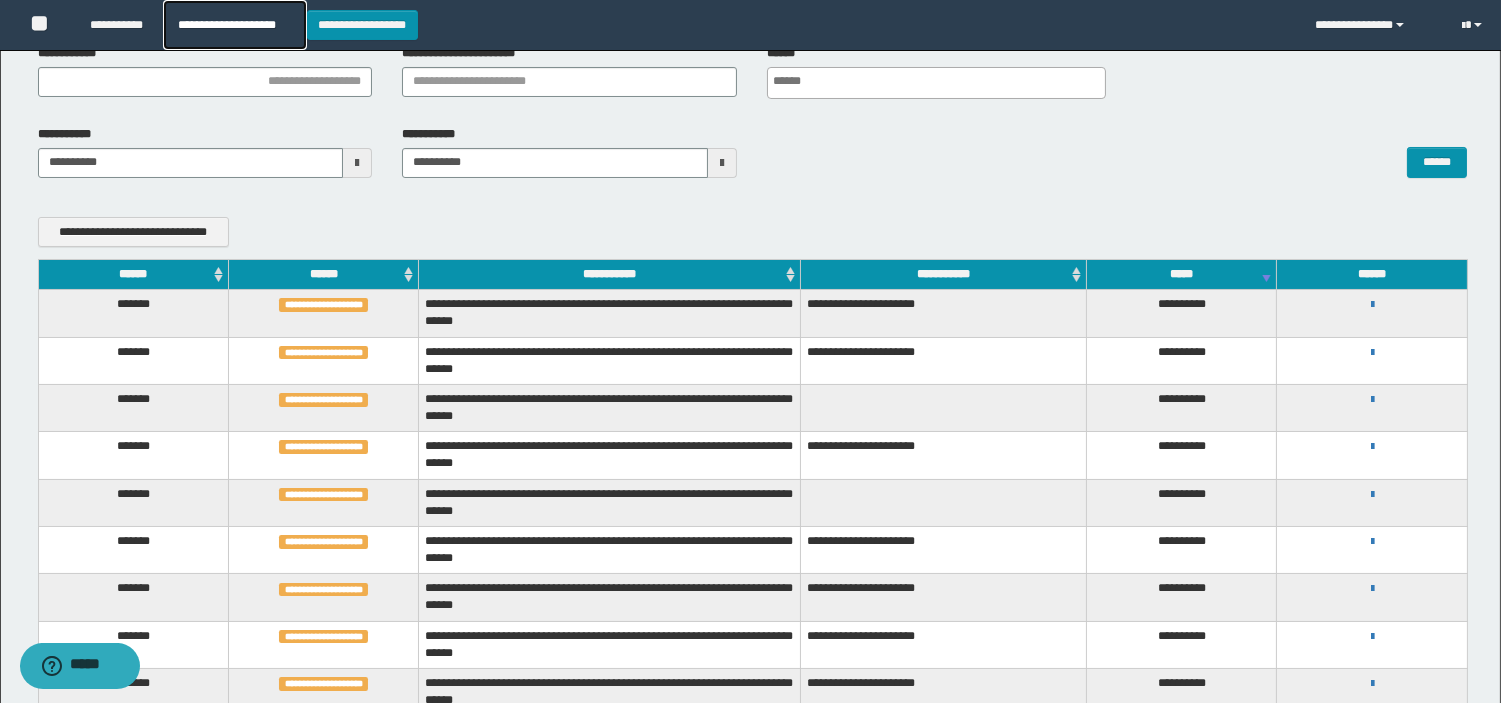 click on "**********" at bounding box center [234, 25] 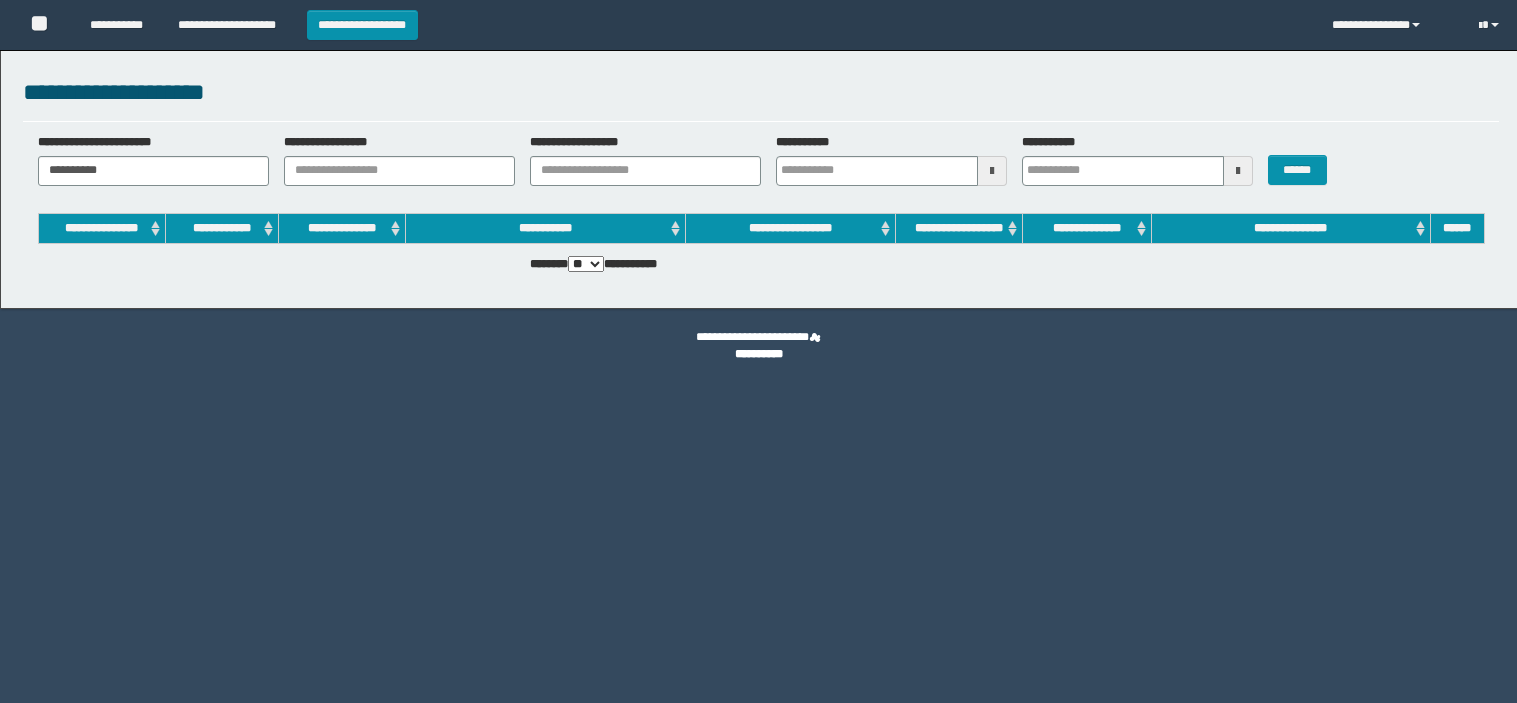 scroll, scrollTop: 0, scrollLeft: 0, axis: both 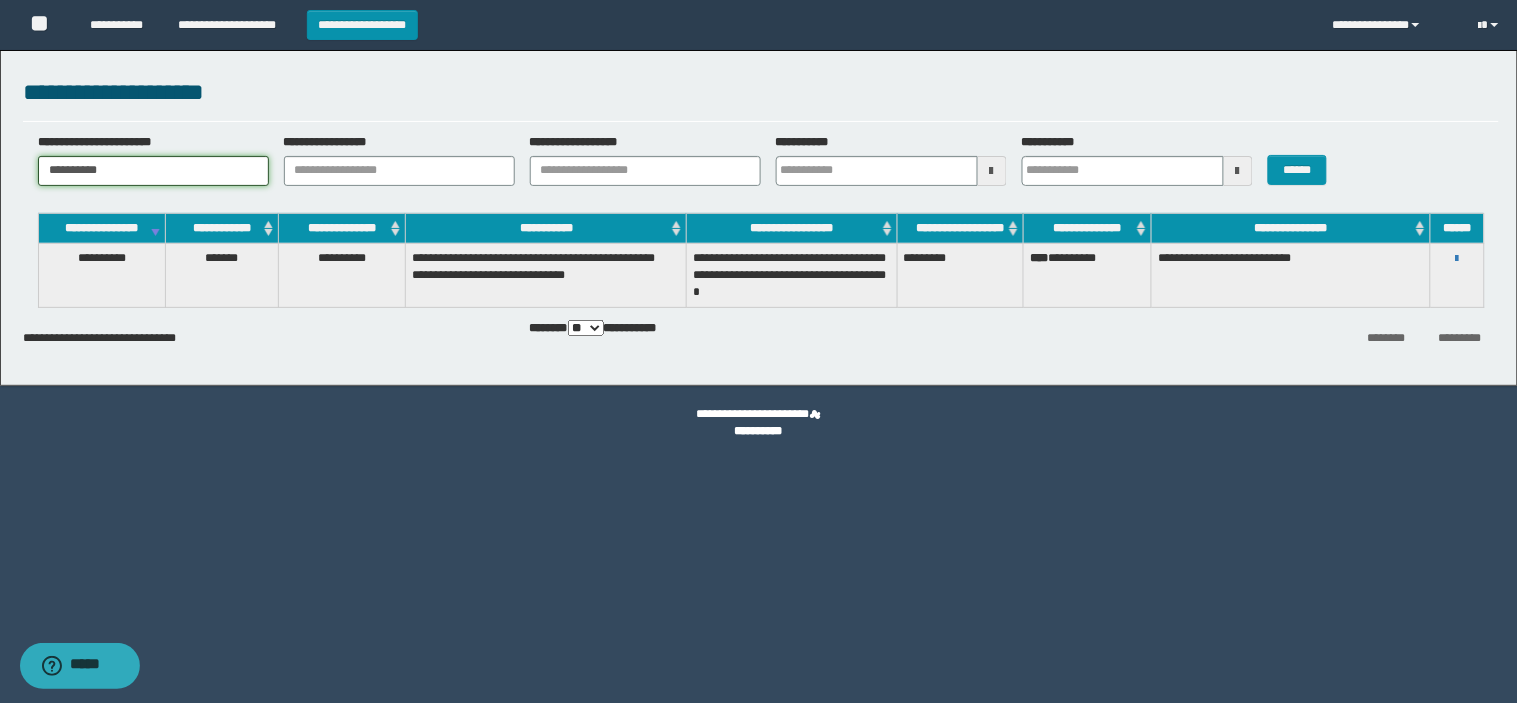 drag, startPoint x: 56, startPoint y: 180, endPoint x: 0, endPoint y: 205, distance: 61.326992 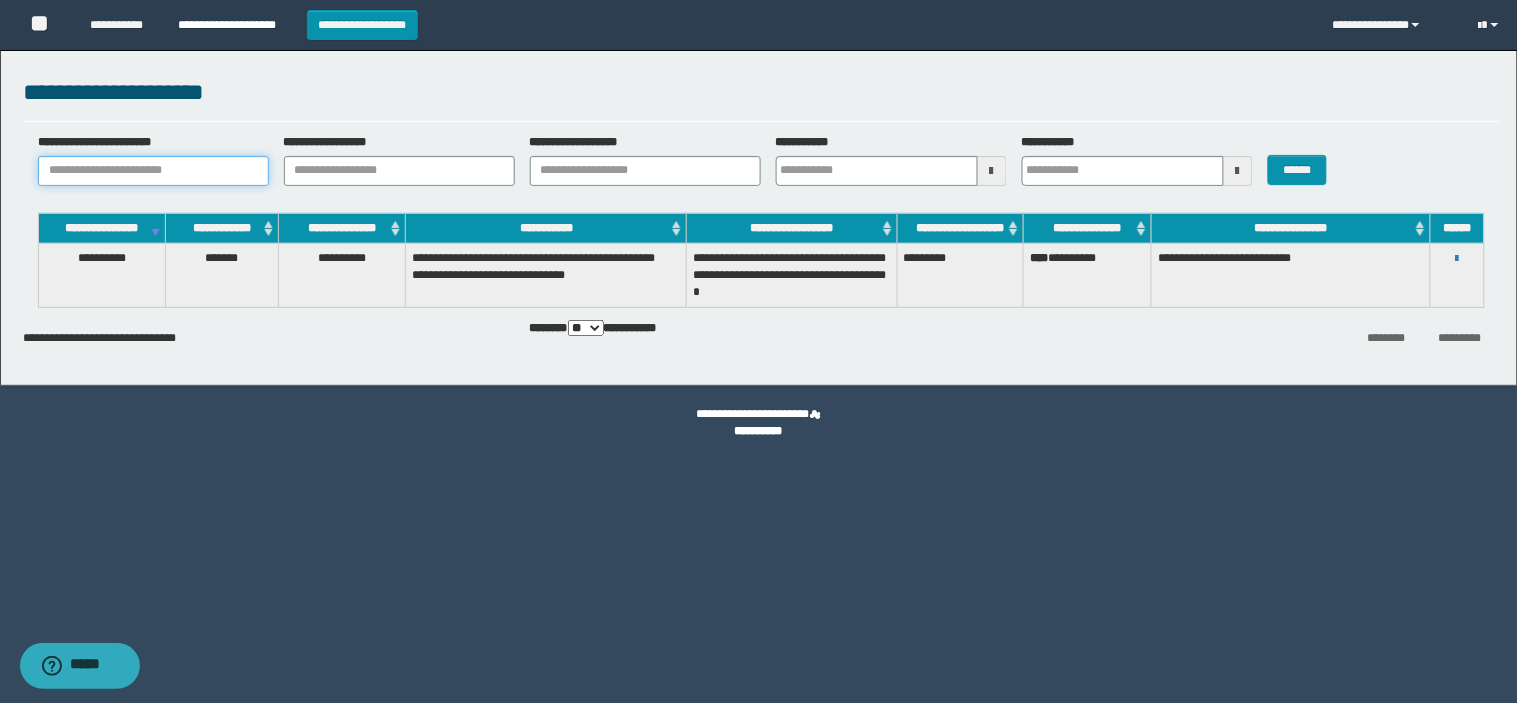 type 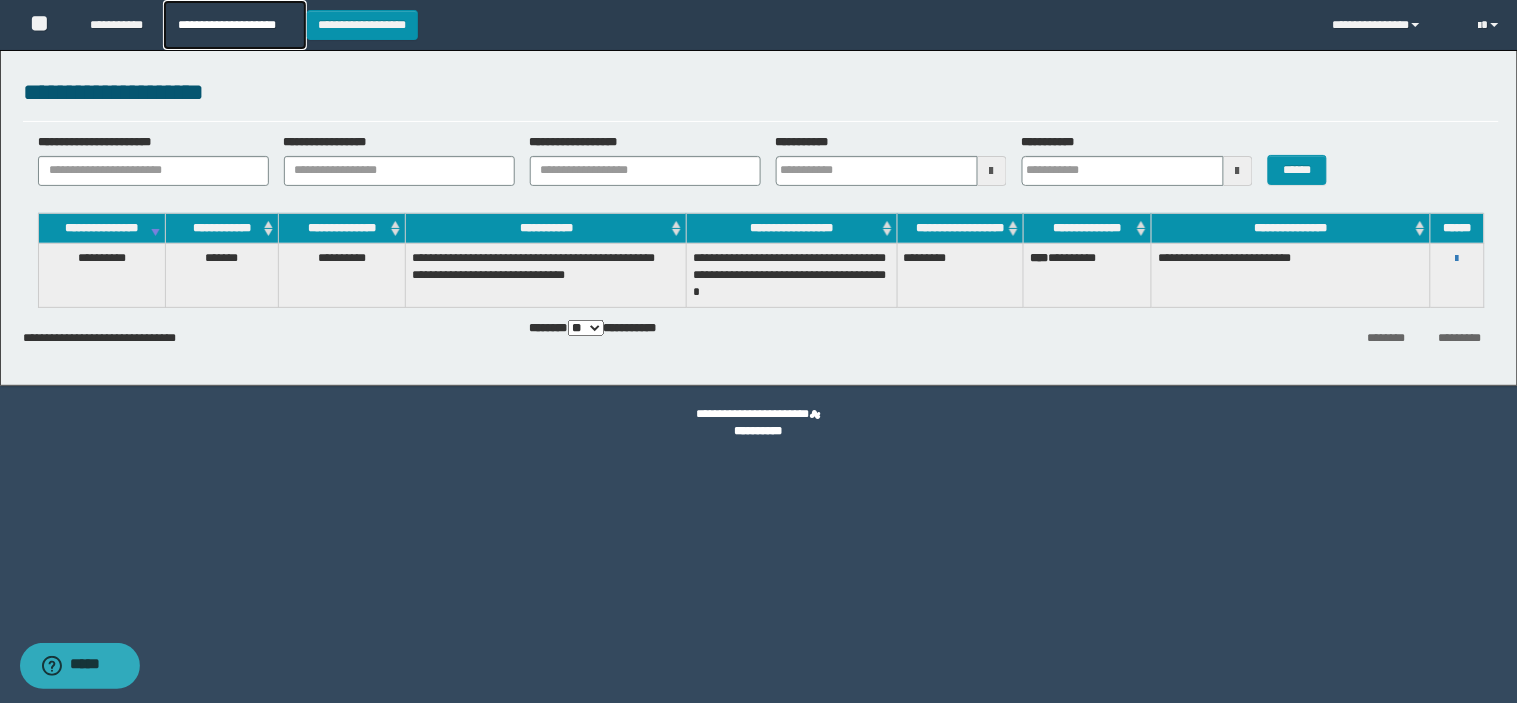click on "**********" at bounding box center (234, 25) 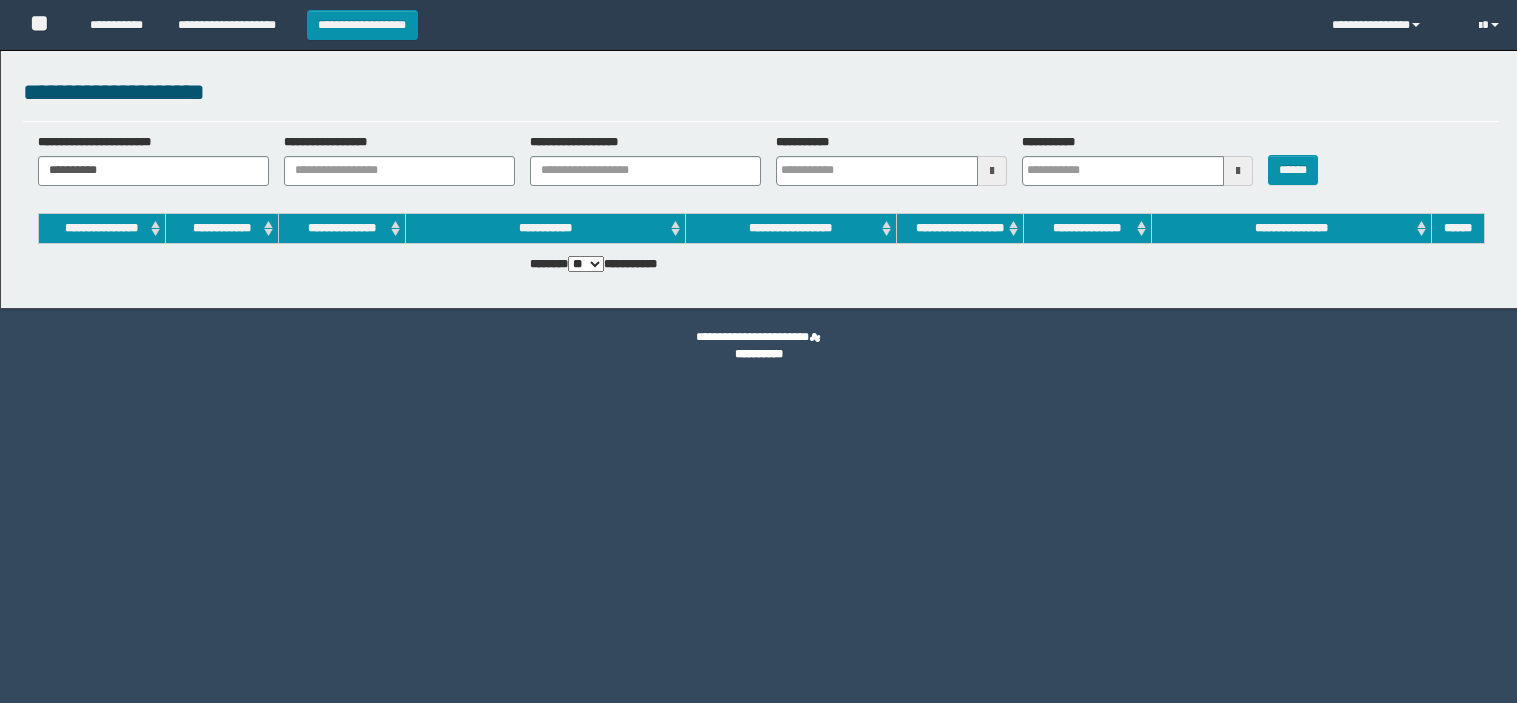 scroll, scrollTop: 0, scrollLeft: 0, axis: both 